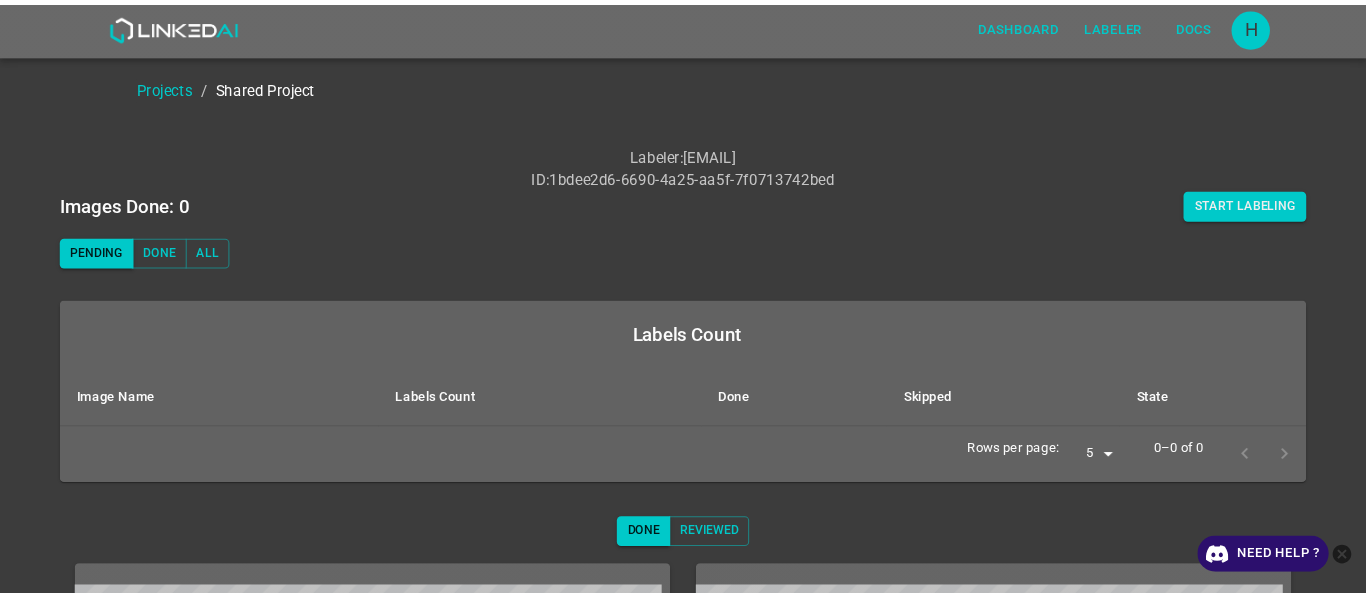 scroll, scrollTop: 0, scrollLeft: 0, axis: both 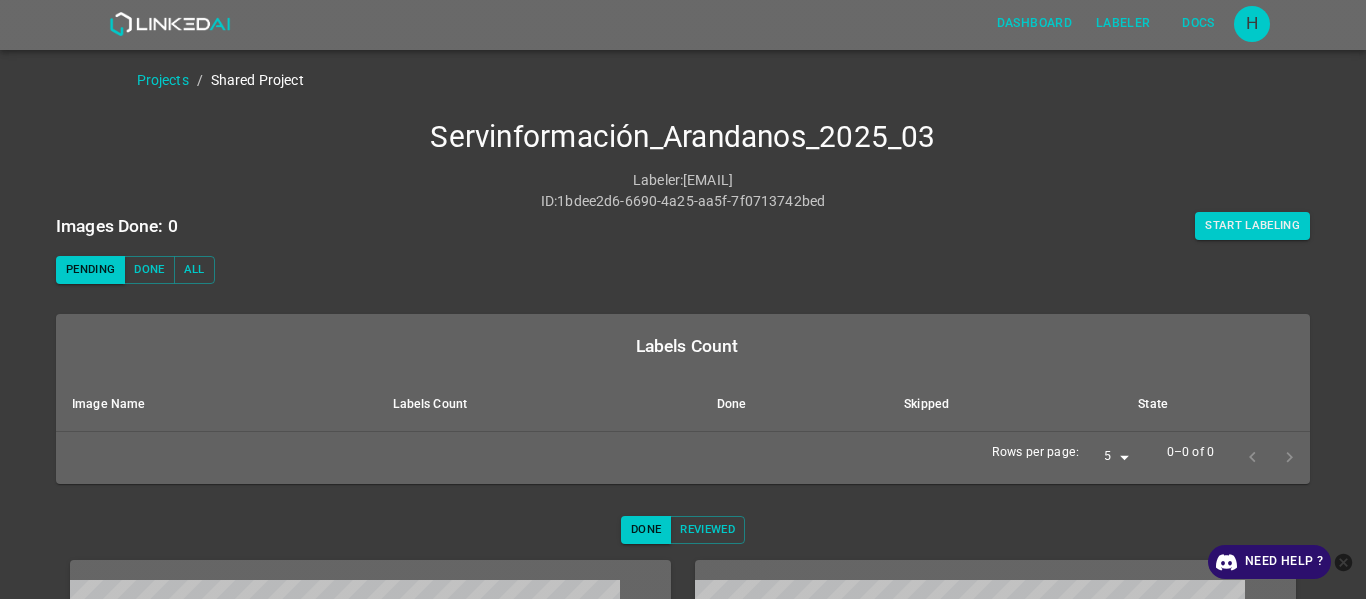 click on "Dashboard Labeler Docs H Projects / Shared Project Servinformación_Arandanos_2025_03 Labeler :  claudiorojas1094@gmail.com ID :  1bdee2d6-6690-4a25-aa5f-7f0713742bed Images Done: 0 Start Labeling Pending Done All Labels Count Image Name Labels Count Done Skipped State Rows per page: 5 5 0–0 of 0 Done Reviewed Week Month All Need Help ? Dashboard Labeler Docs Account Dark Mode Logout v.4.3.6-dev2" at bounding box center (683, 299) 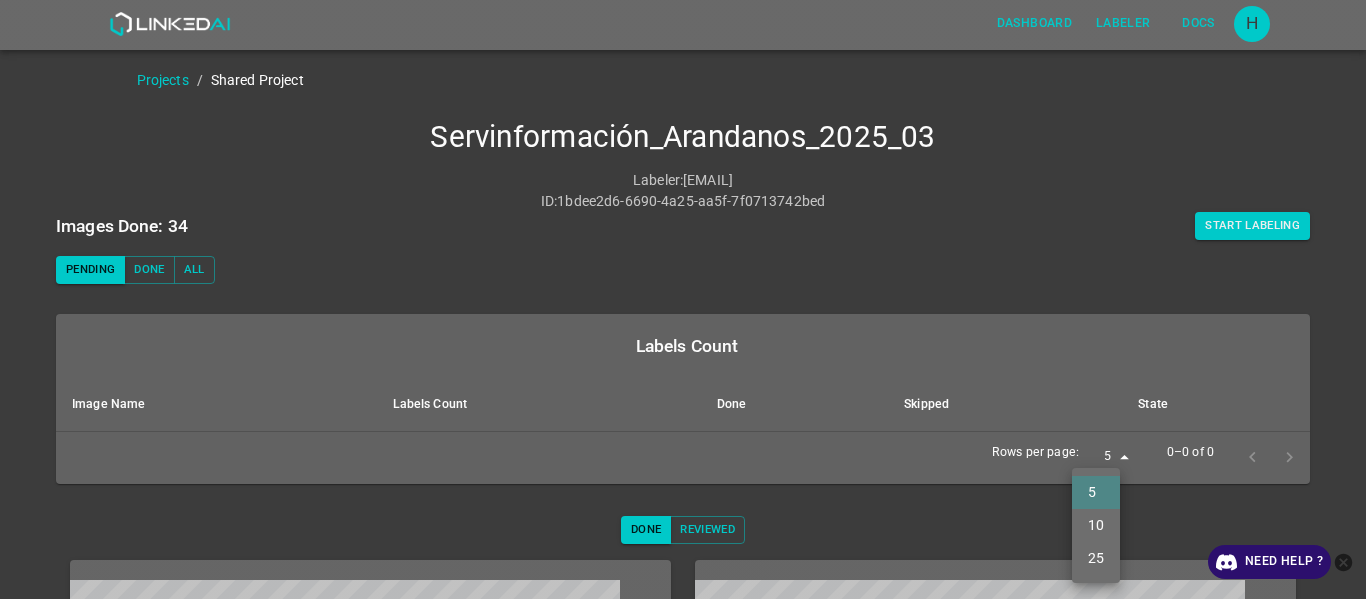 click on "25" at bounding box center (1096, 558) 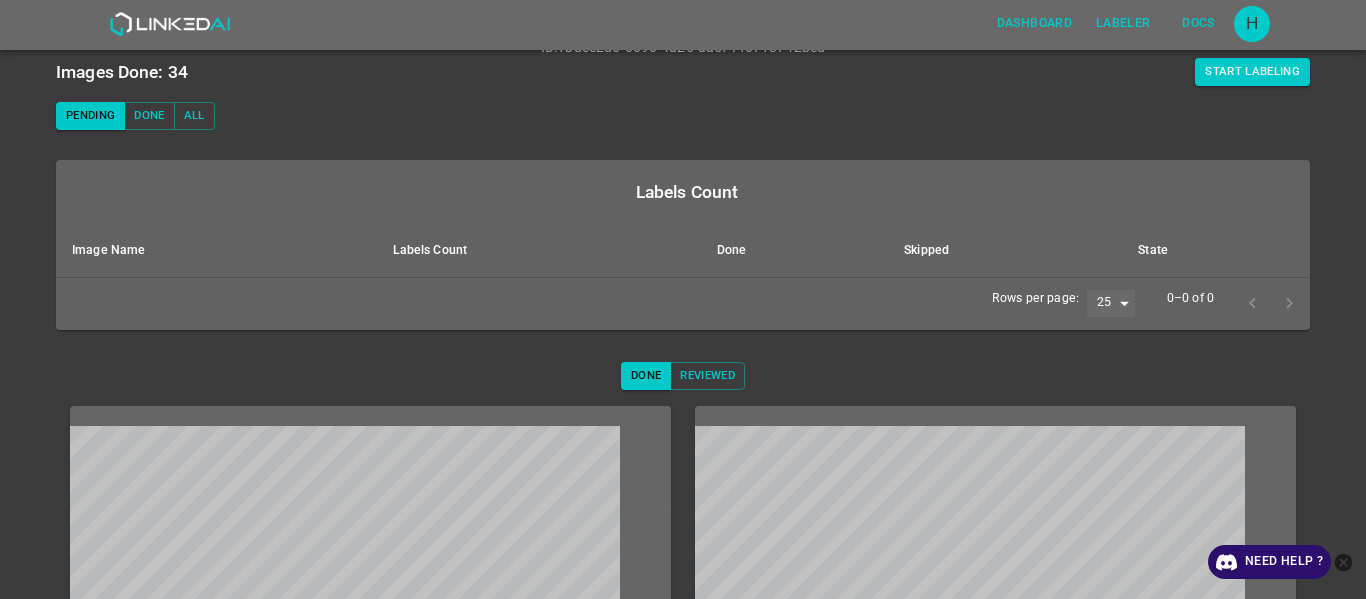 scroll, scrollTop: 0, scrollLeft: 0, axis: both 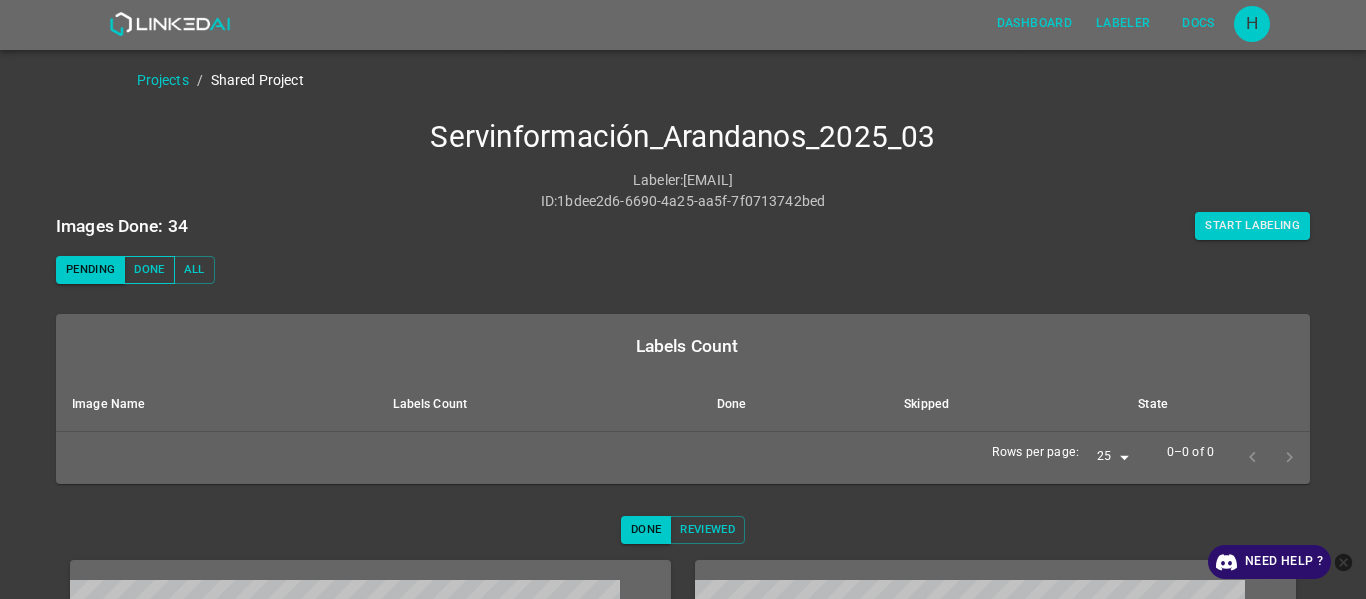 click on "Done" at bounding box center [149, 270] 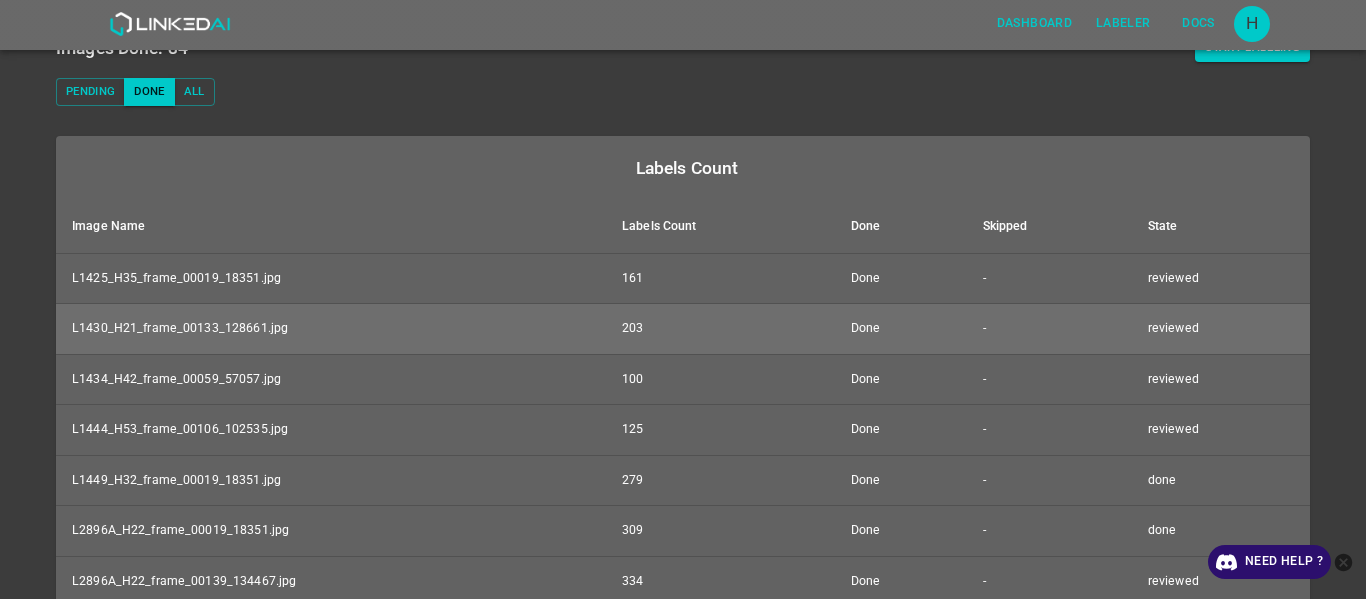scroll, scrollTop: 0, scrollLeft: 0, axis: both 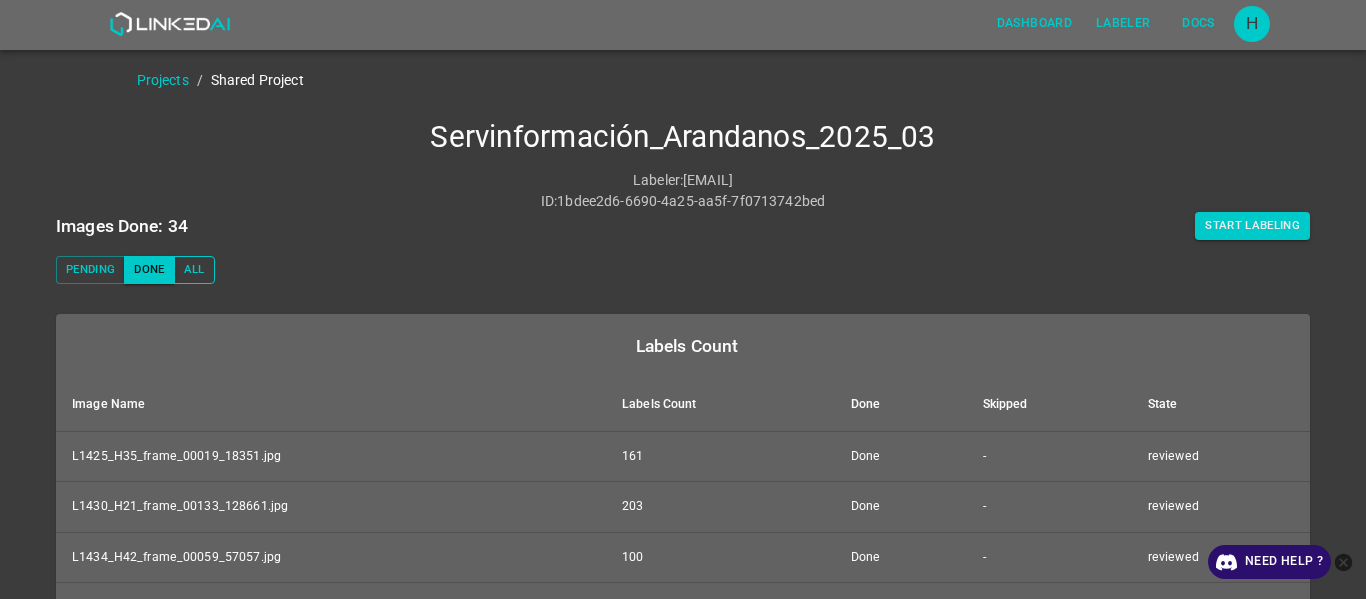 click on "All" at bounding box center [194, 270] 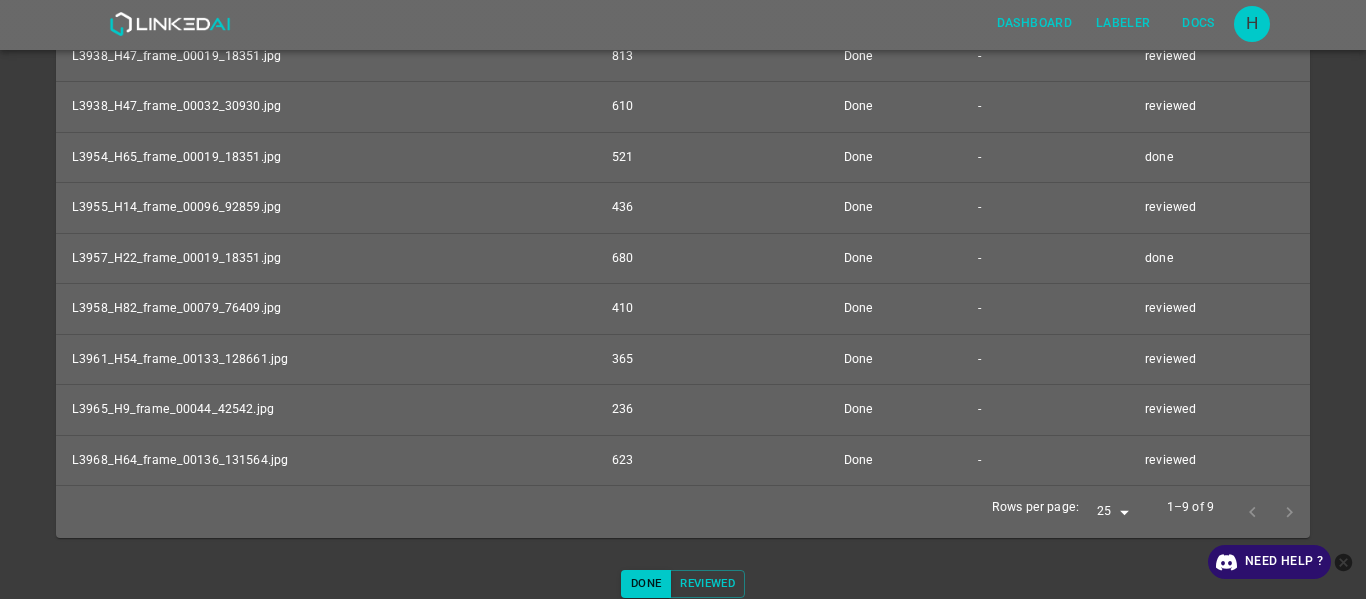 scroll, scrollTop: 0, scrollLeft: 0, axis: both 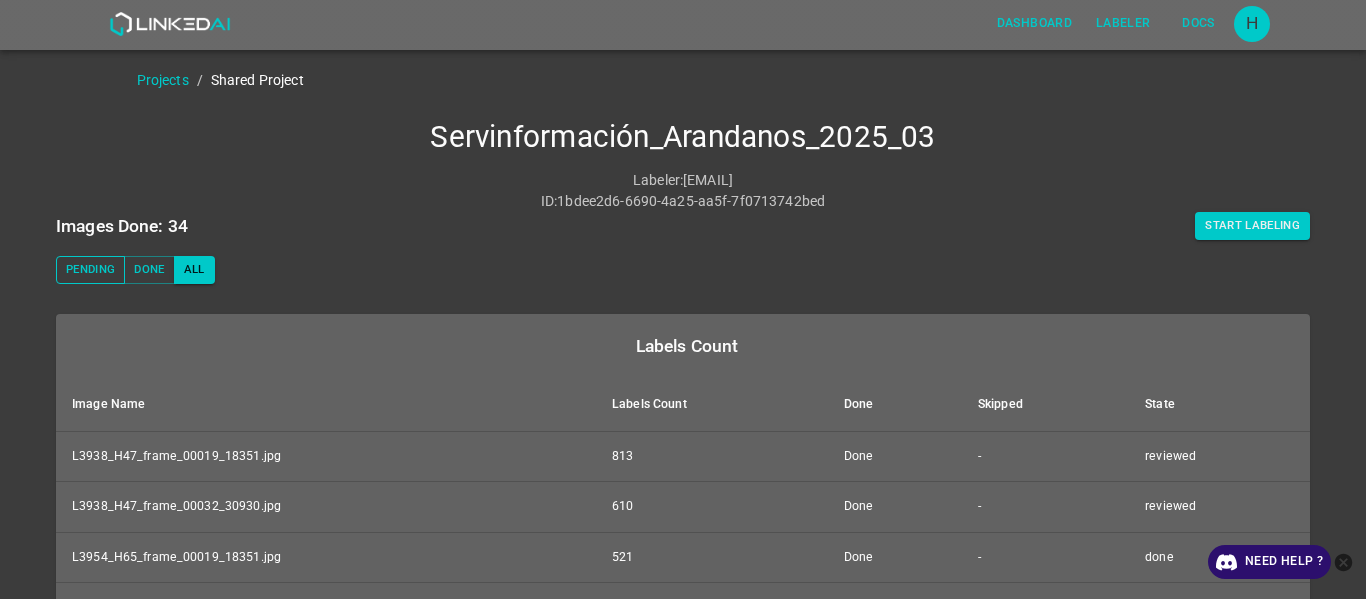 click on "Pending" at bounding box center (90, 270) 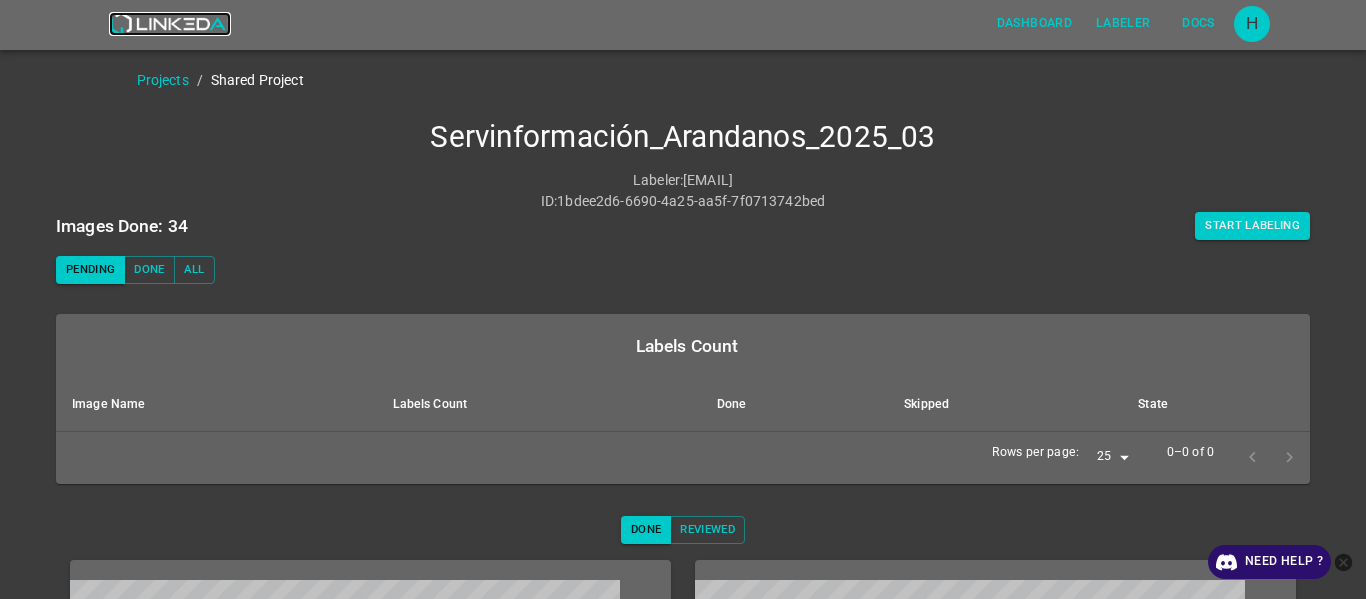 click at bounding box center [169, 24] 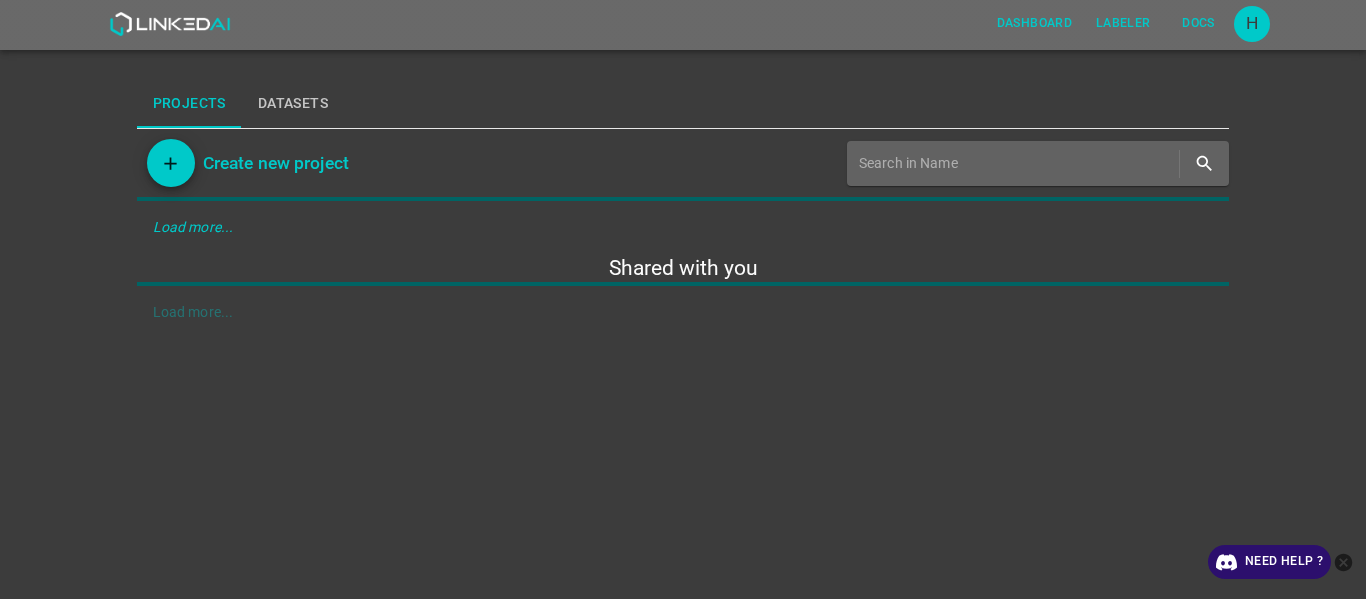 scroll, scrollTop: 0, scrollLeft: 0, axis: both 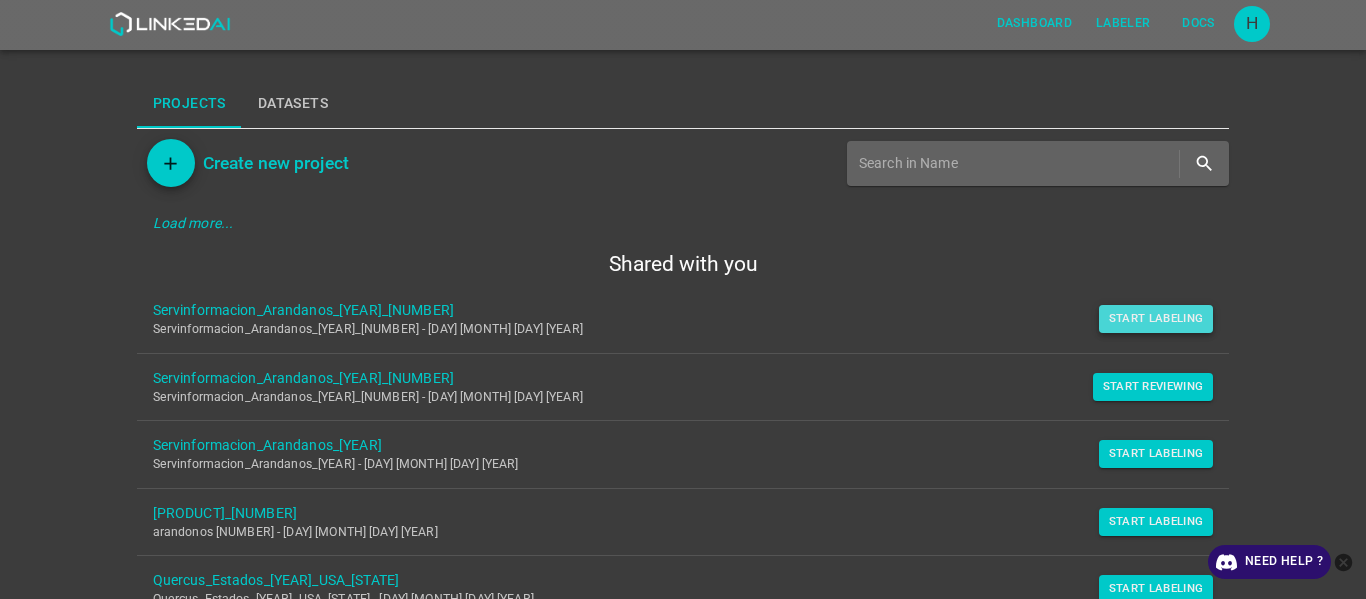 click on "Start Labeling" at bounding box center (1156, 319) 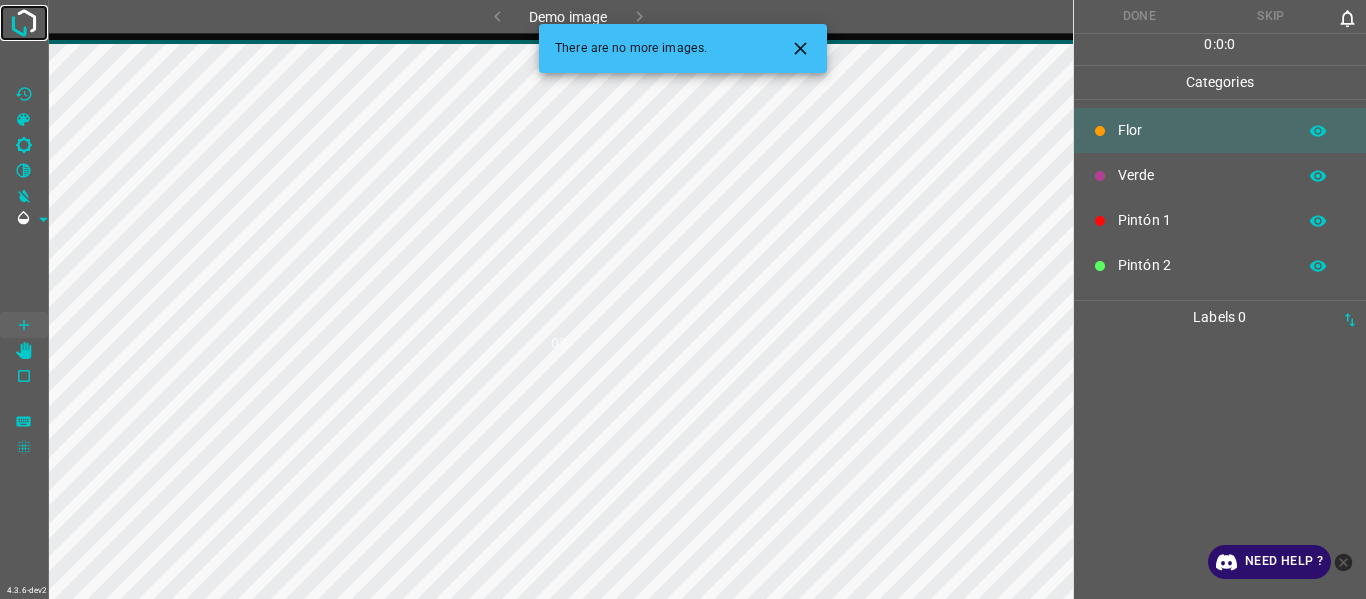 click at bounding box center (24, 23) 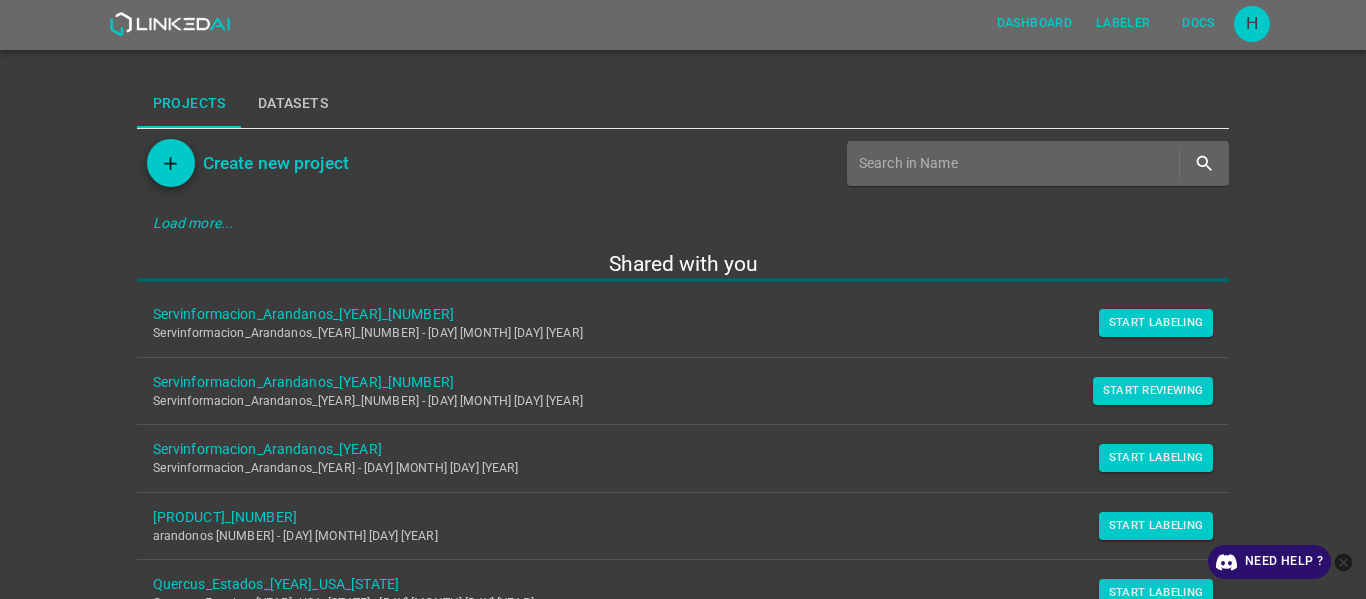 click on "Servinformación_Arandanos_2025_03 Servinformación_Arandanos_2025_03 - Tue Jun 17 2025" at bounding box center [683, 323] 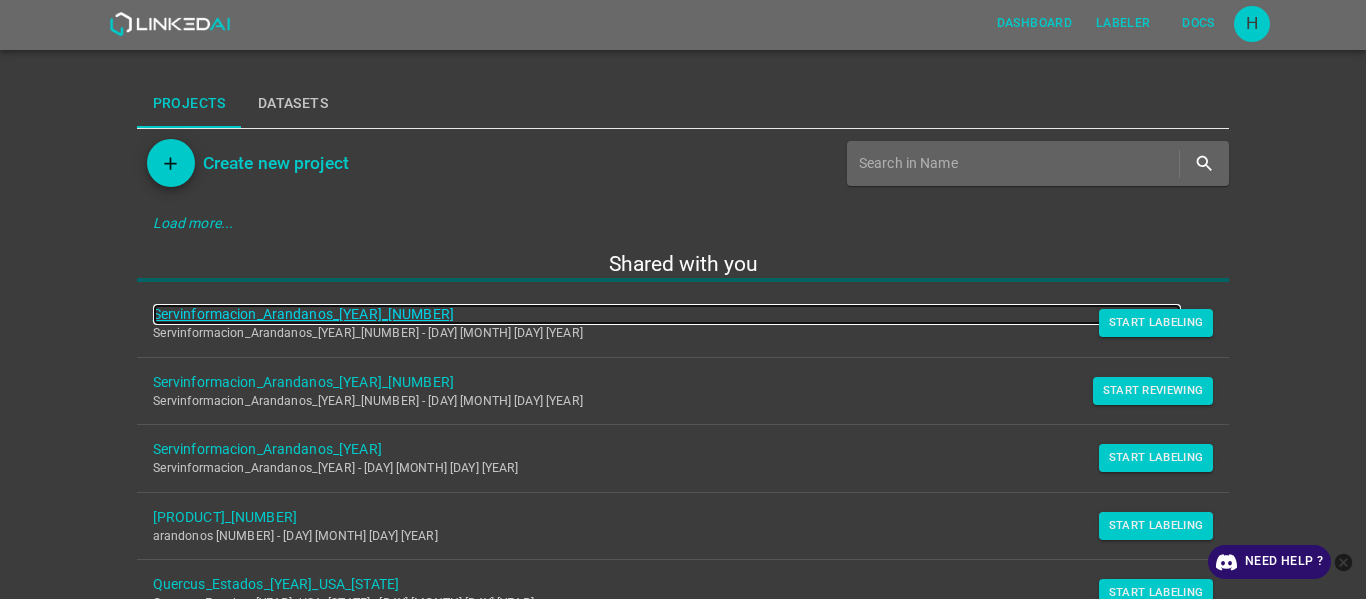 click on "Servinformación_Arandanos_[YEAR]_[MONTH]" at bounding box center [667, 314] 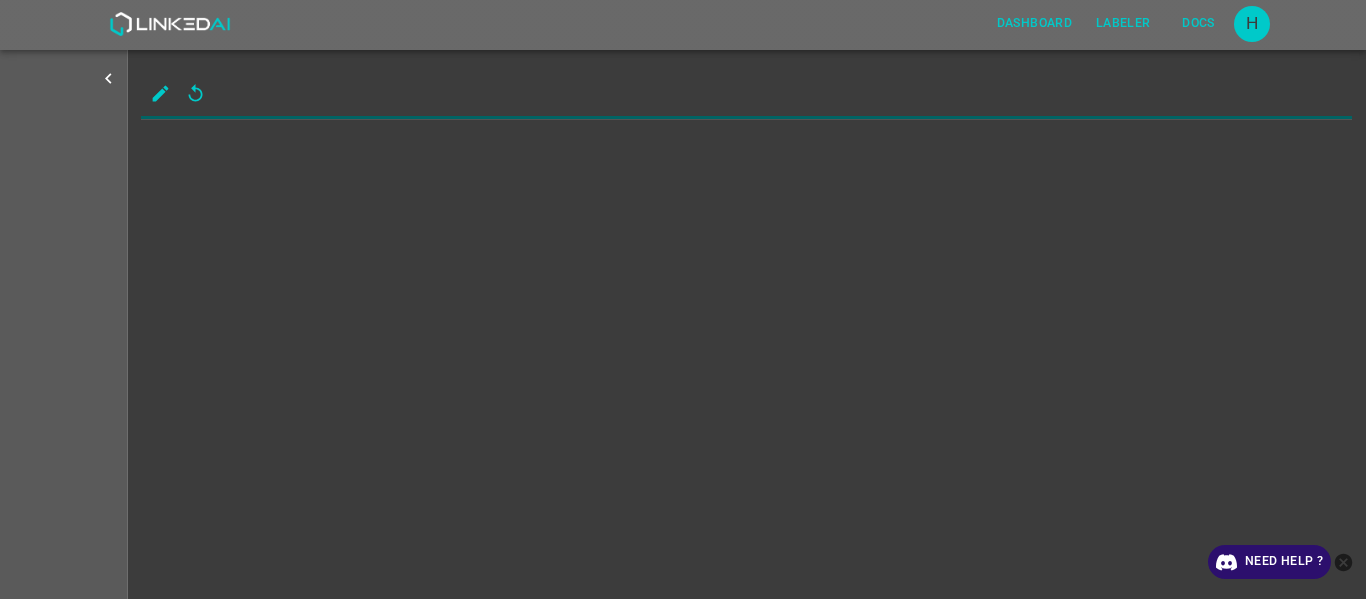scroll, scrollTop: 0, scrollLeft: 0, axis: both 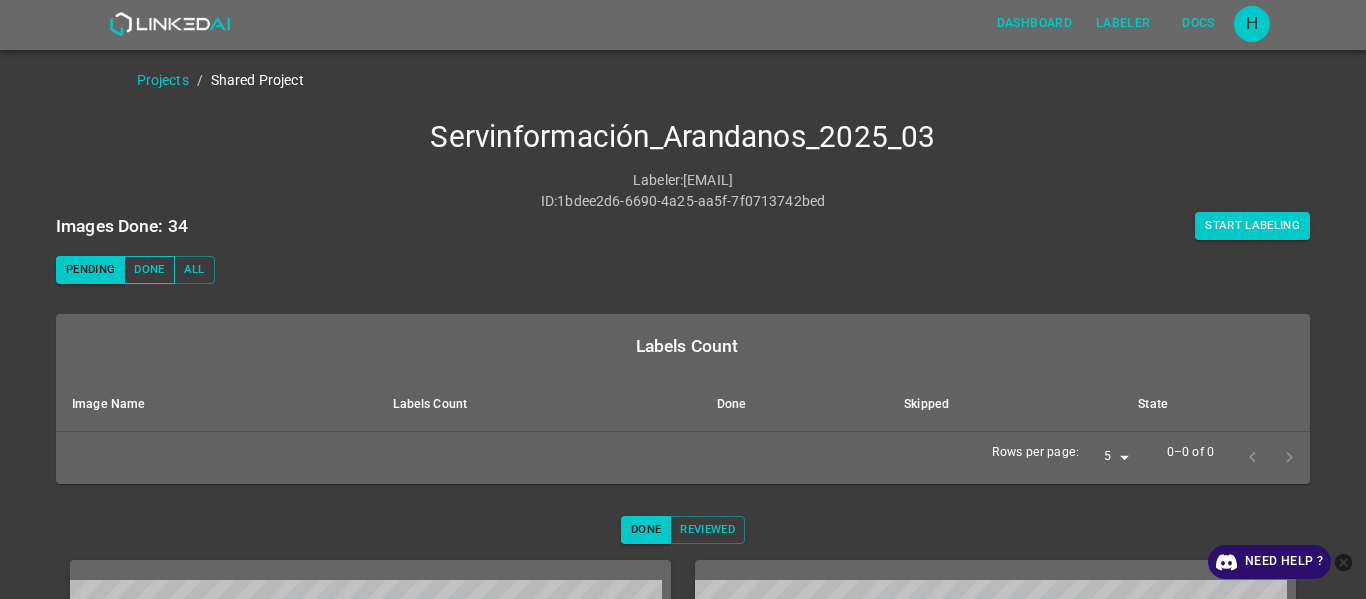 click on "Done" at bounding box center [149, 270] 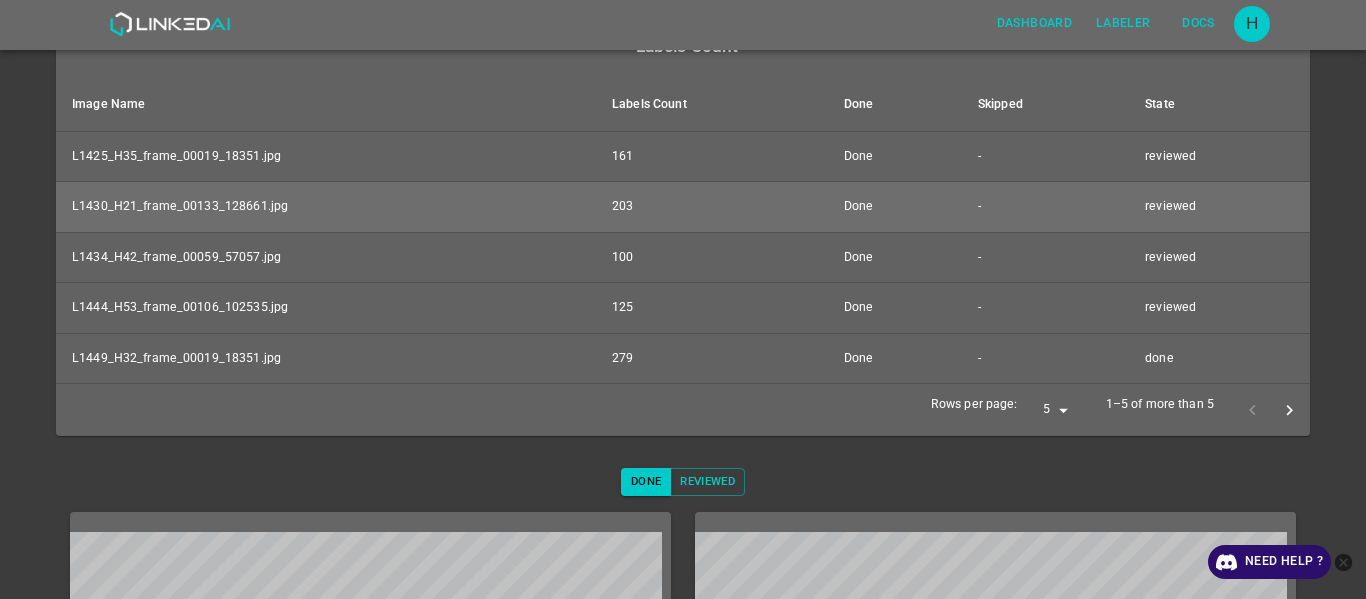scroll, scrollTop: 100, scrollLeft: 0, axis: vertical 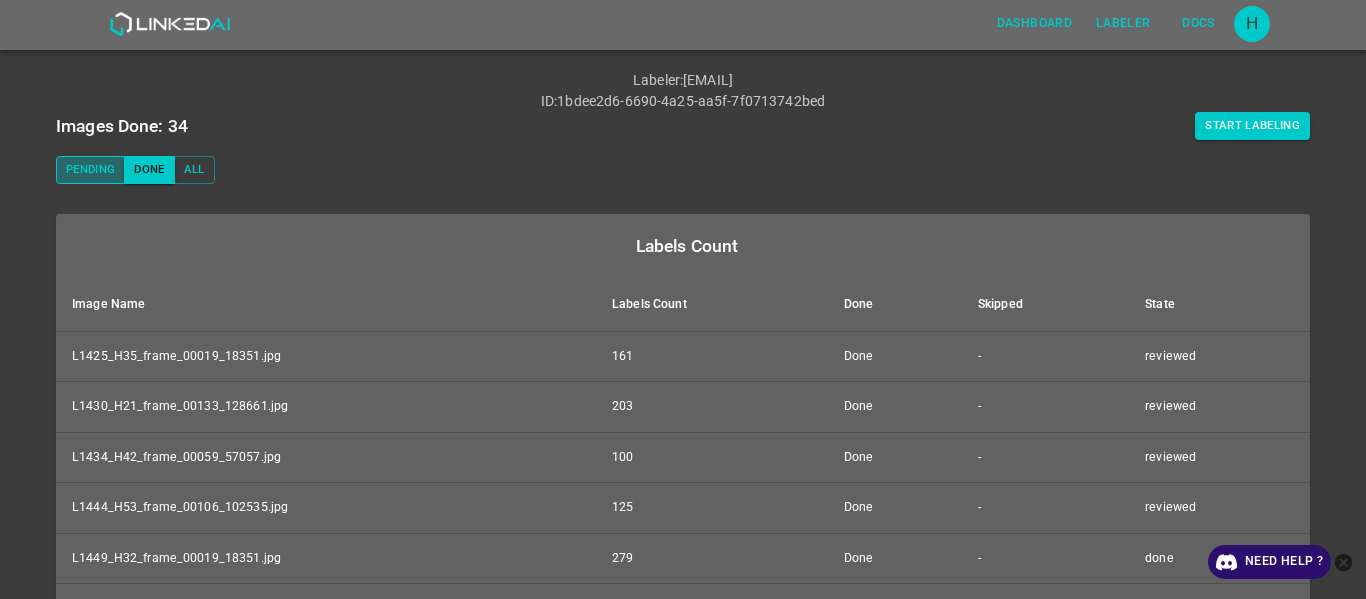 click on "Pending" at bounding box center [90, 170] 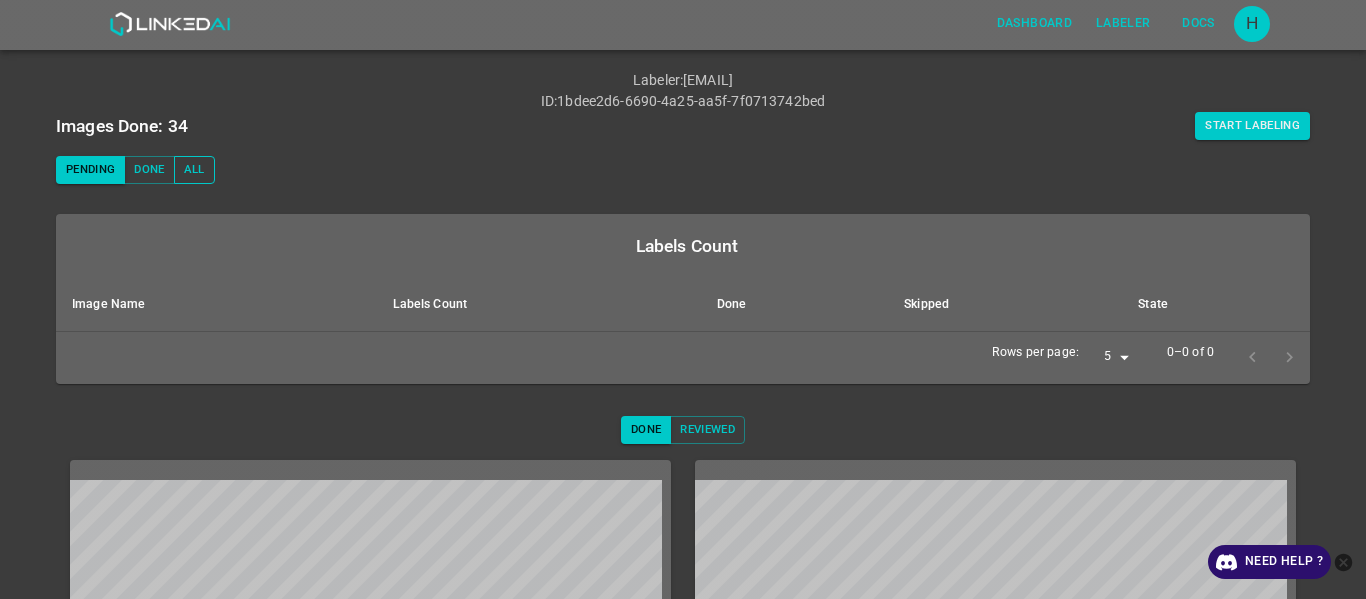 click on "All" at bounding box center (194, 170) 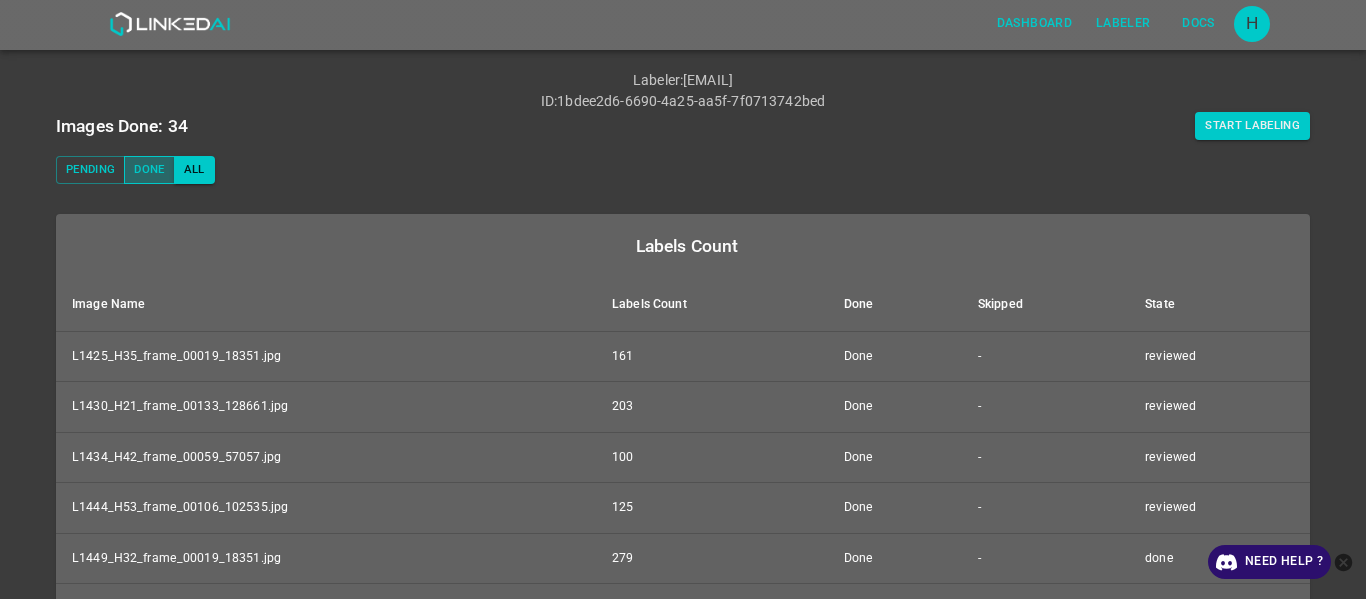 click on "Done" at bounding box center (149, 170) 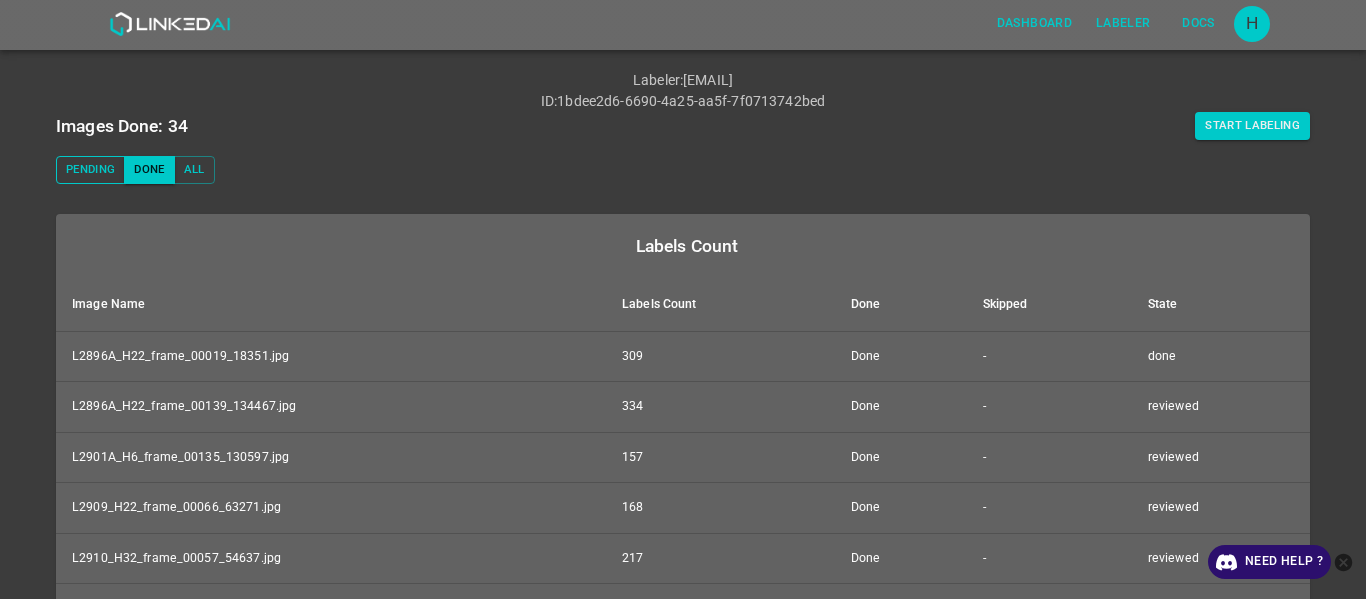 click on "Pending" at bounding box center (90, 170) 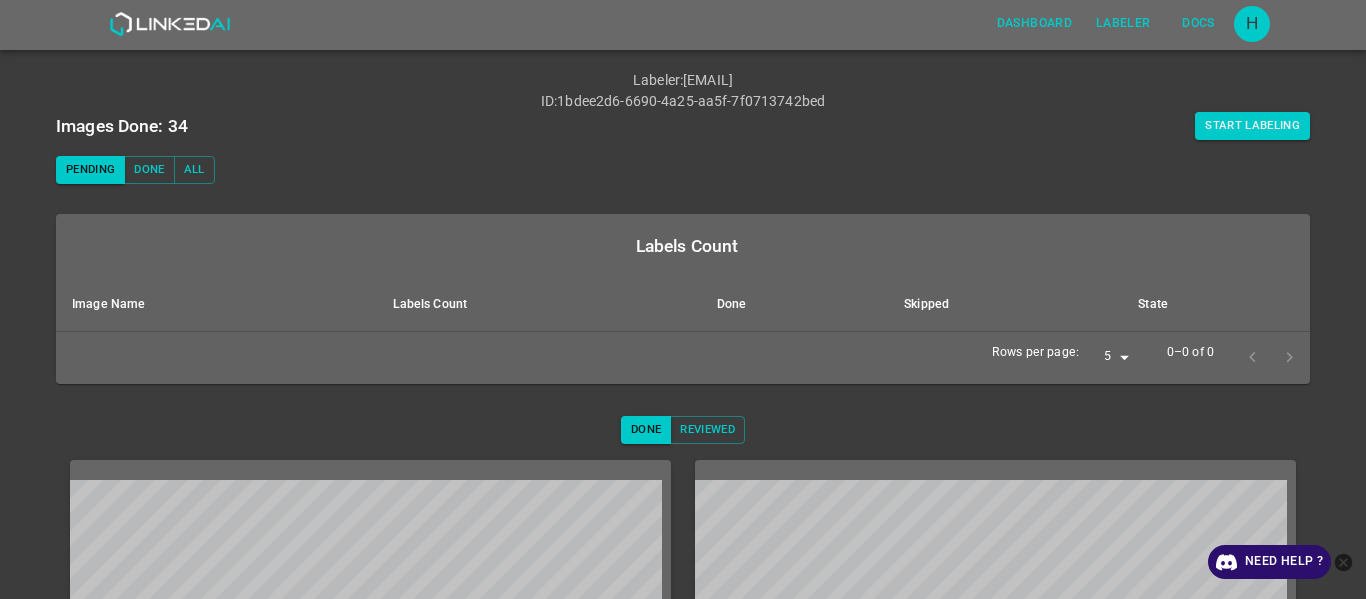 scroll, scrollTop: 0, scrollLeft: 0, axis: both 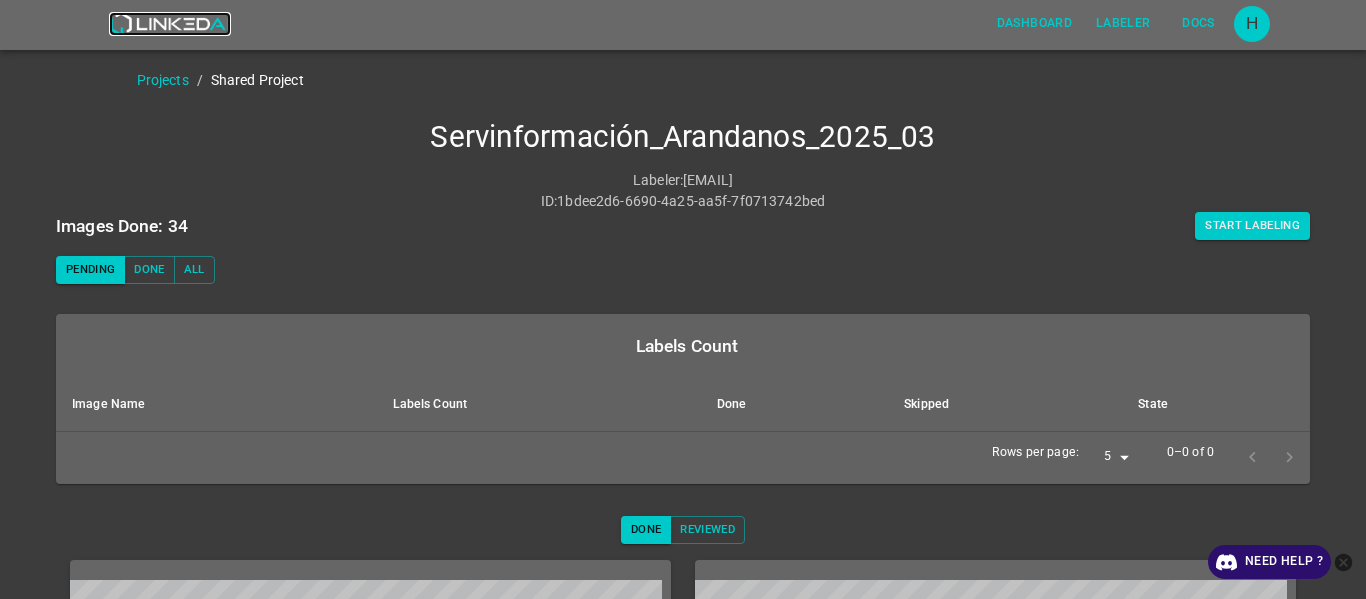 click at bounding box center [169, 24] 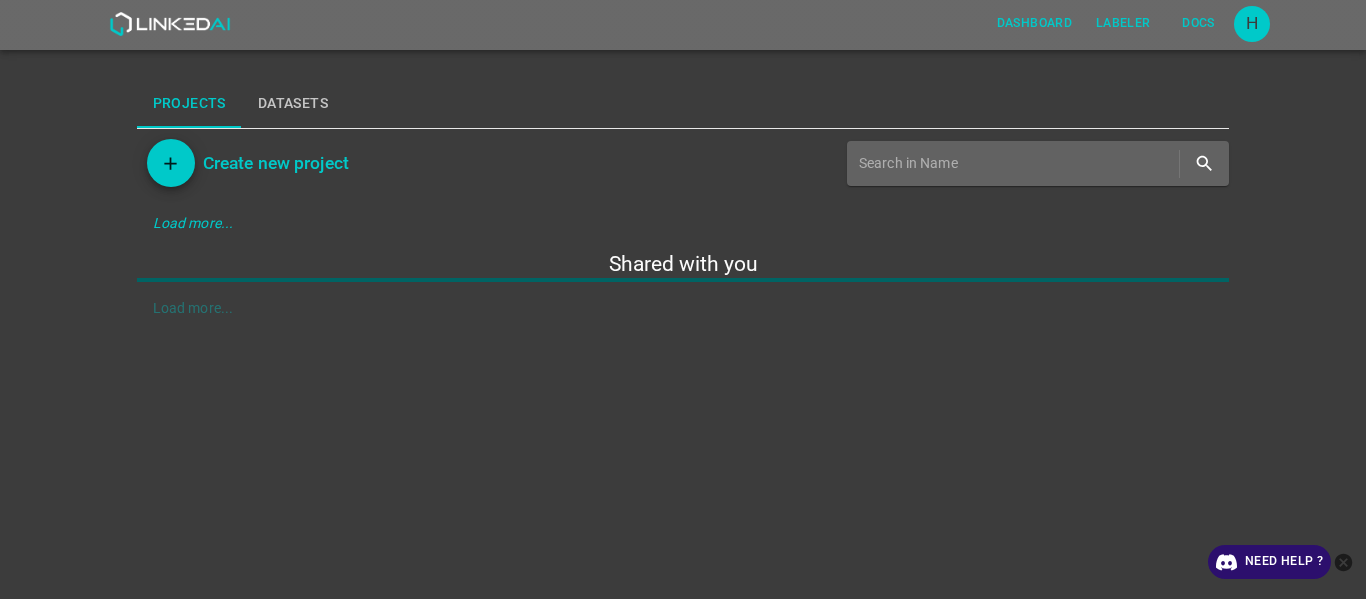 scroll, scrollTop: 0, scrollLeft: 0, axis: both 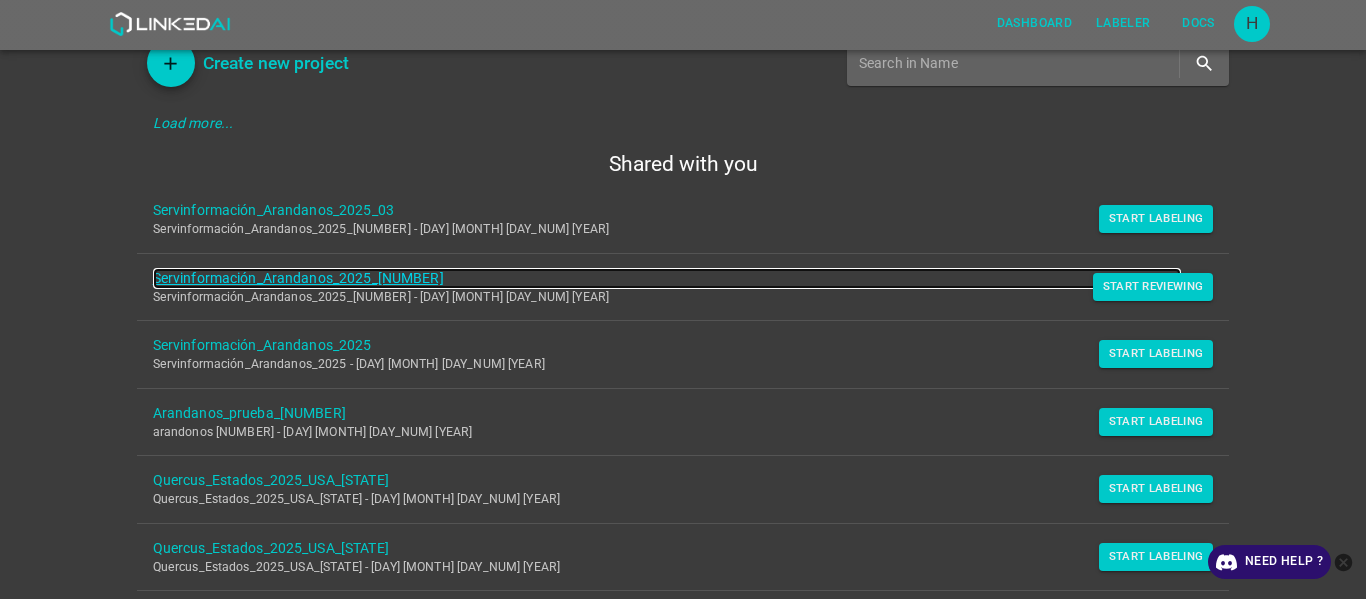 click on "Servinformación_Arandanos_[YEAR]_[MONTH]" at bounding box center (667, 278) 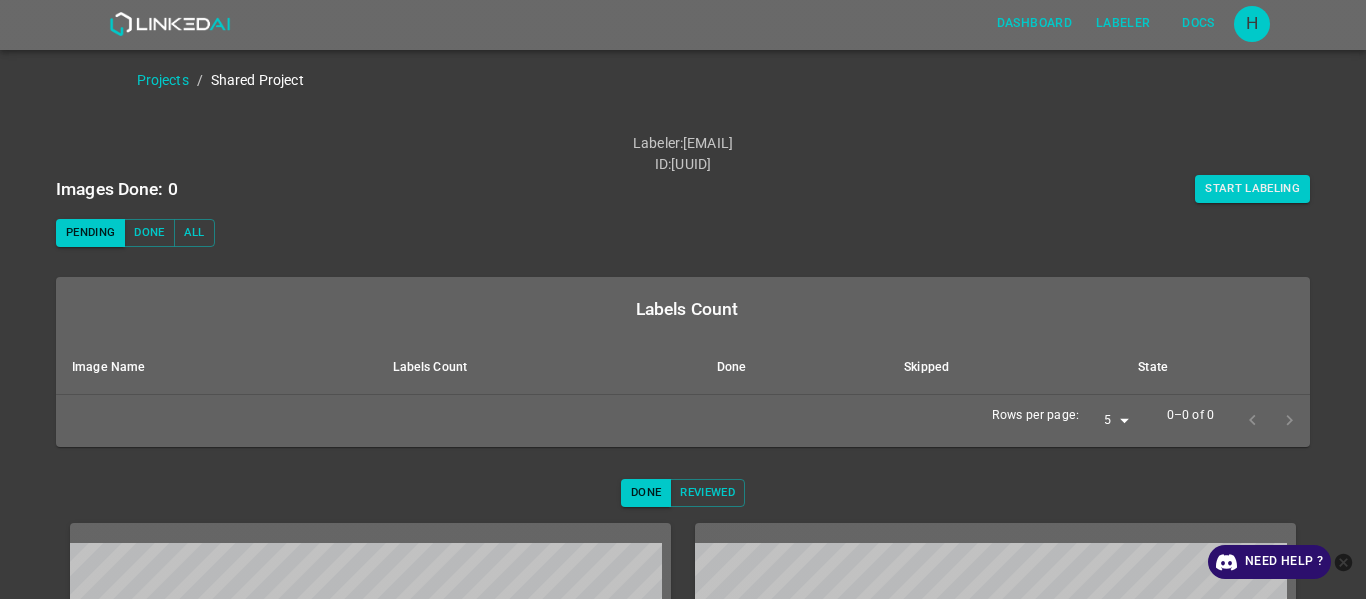 scroll, scrollTop: 0, scrollLeft: 0, axis: both 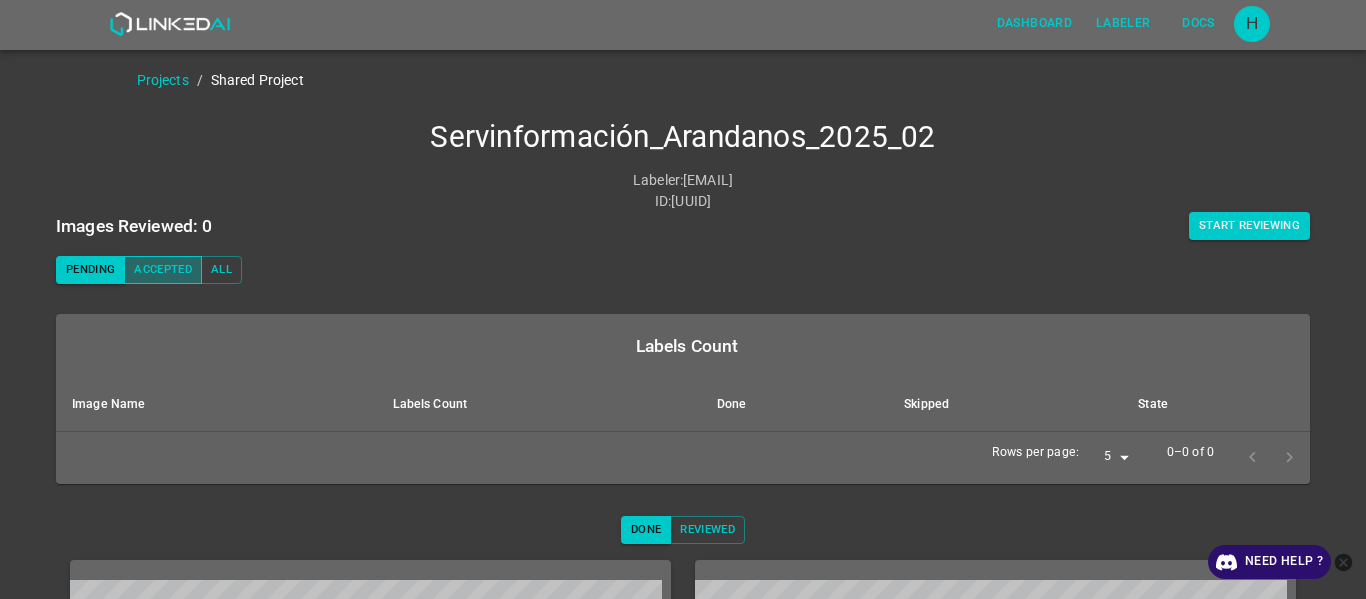 click on "Accepted" at bounding box center (163, 270) 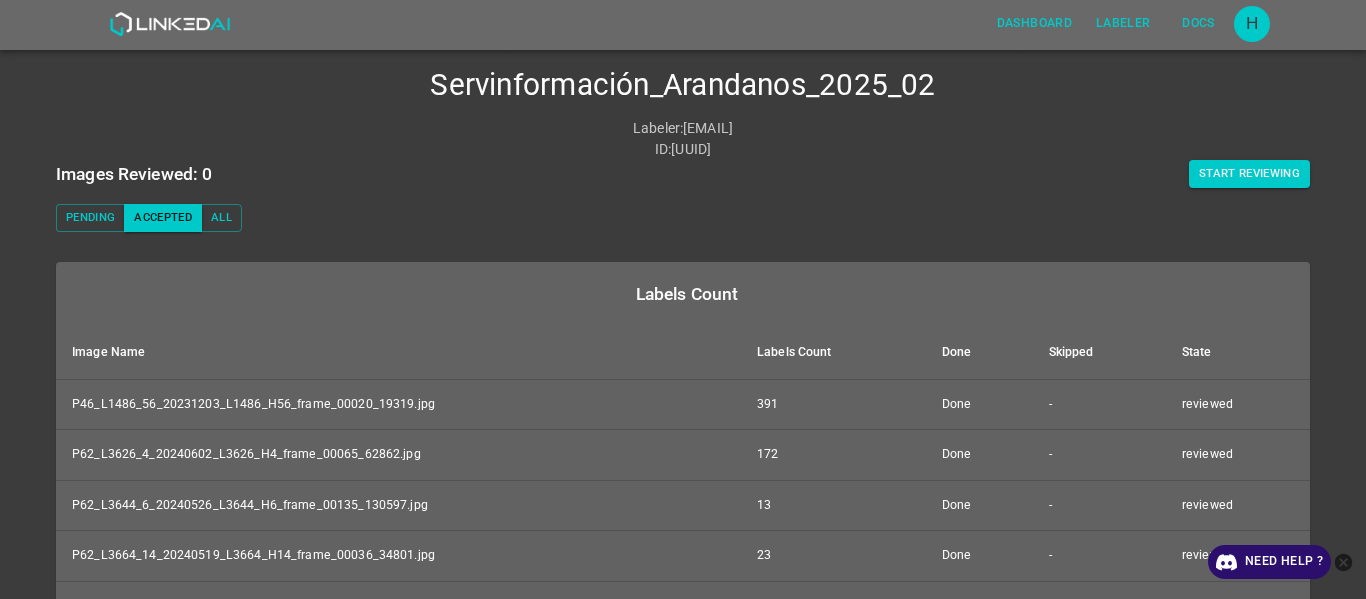 scroll, scrollTop: 0, scrollLeft: 0, axis: both 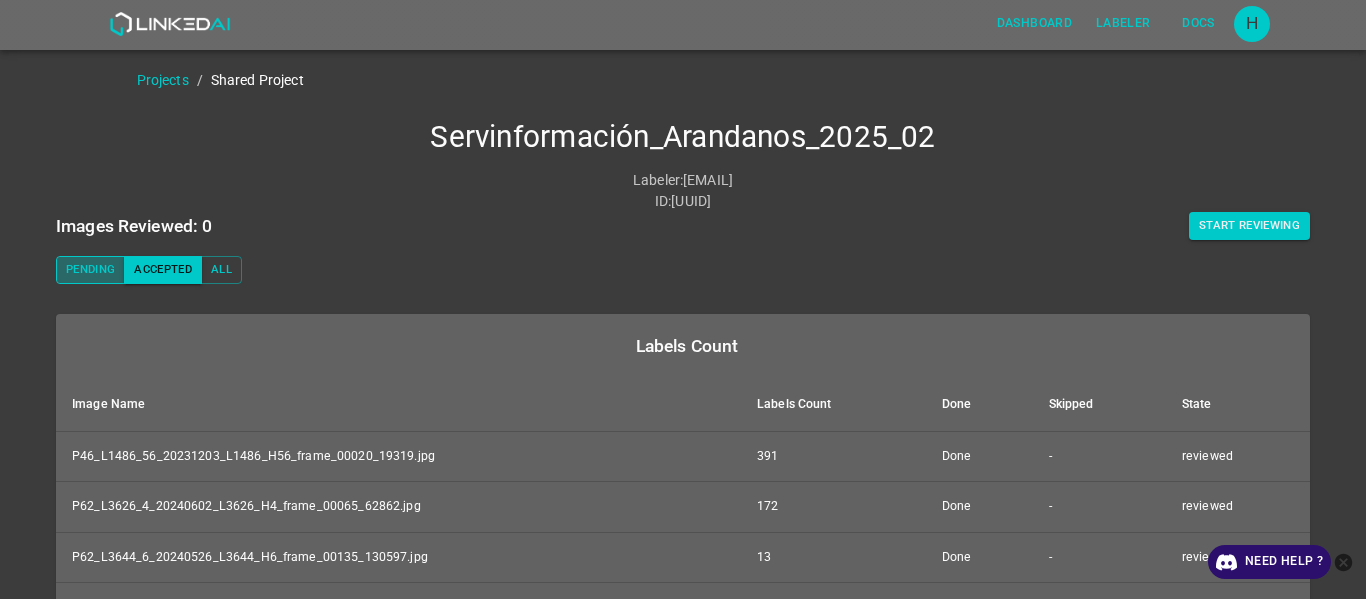 click on "Pending" at bounding box center [90, 270] 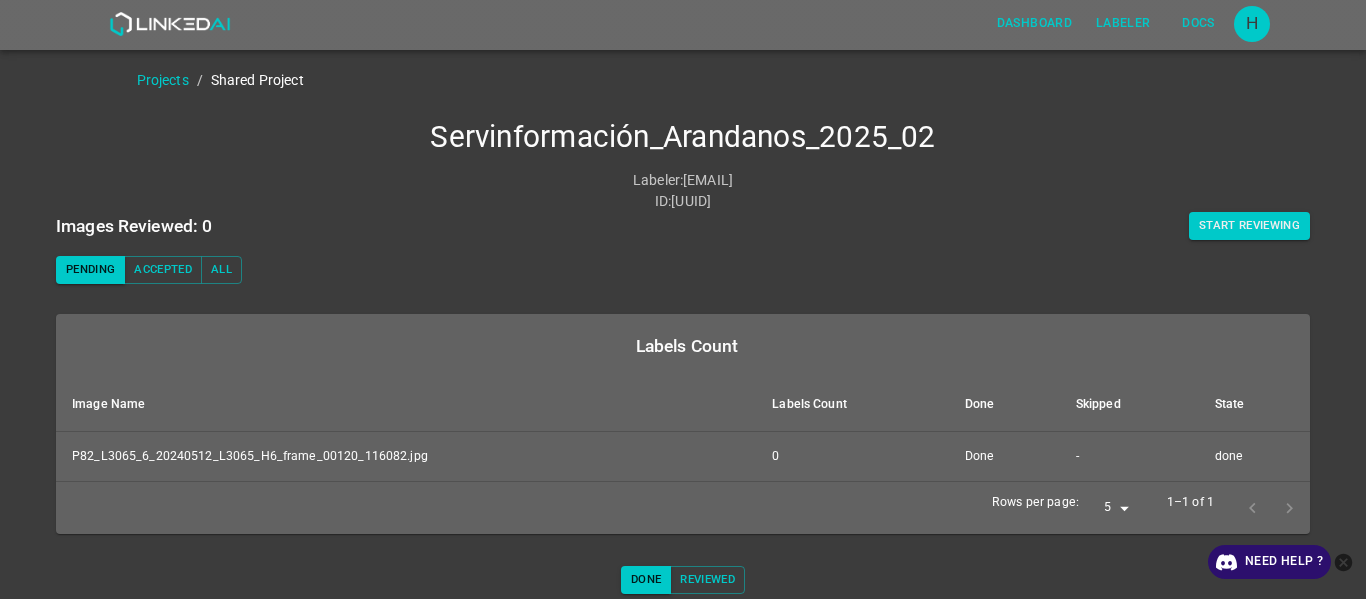 click on "Dashboard Labeler Docs H Projects / Shared Project Servinformación_Arandanos_2025_02 Labeler :  claudiorojas1094@gmail.com ID :  1bdee2d6-6690-4a25-aa5f-7f0713742bed Images Reviewed: 0 Start Reviewing Pending Accepted All Labels Count Image Name Labels Count Done Skipped State P82_L3065_6_20240512_L3065_H6_frame_00120_116082.jpg 0 Done - done Rows per page: 5 5 1–1 of 1 Done Reviewed Week Month All Need Help ? Dashboard Labeler Docs Account Dark Mode Logout v.4.3.6-dev2" at bounding box center (683, 299) 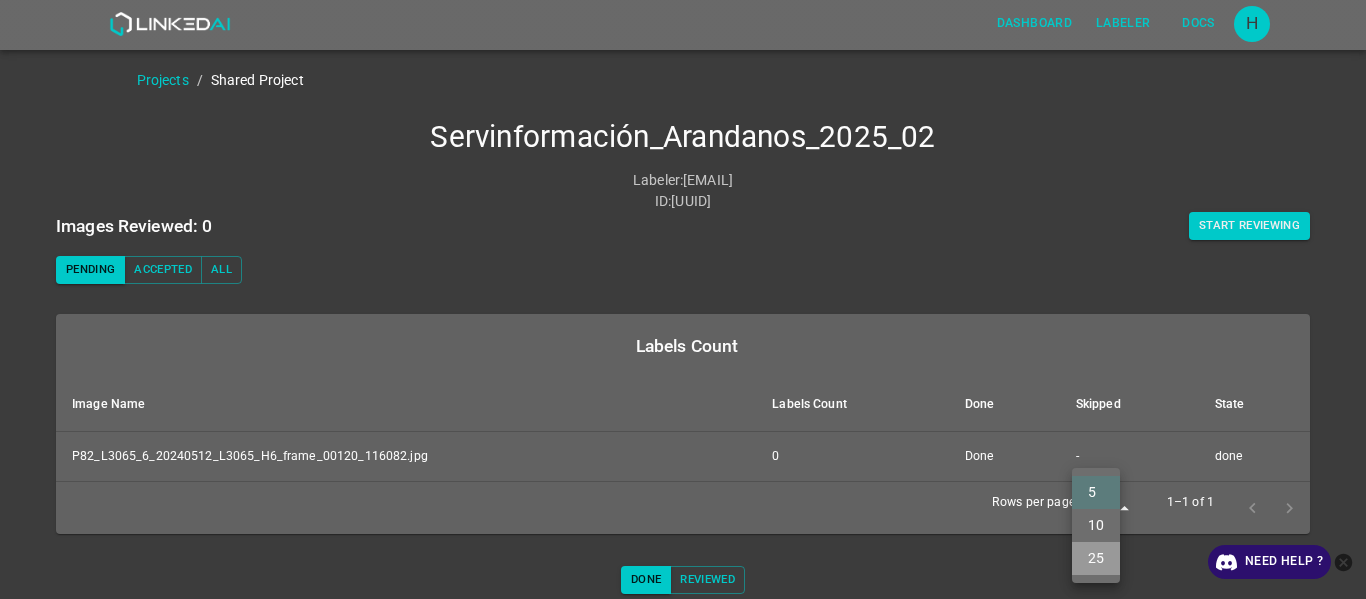 click on "25" at bounding box center [1096, 558] 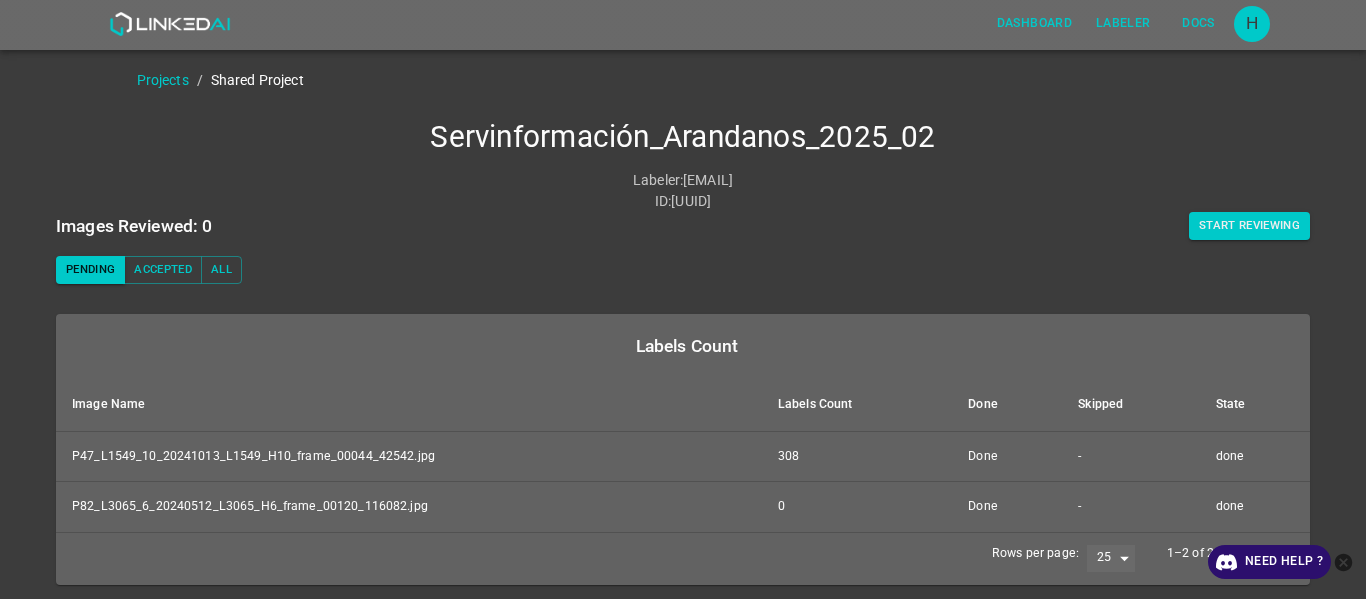 scroll, scrollTop: 200, scrollLeft: 0, axis: vertical 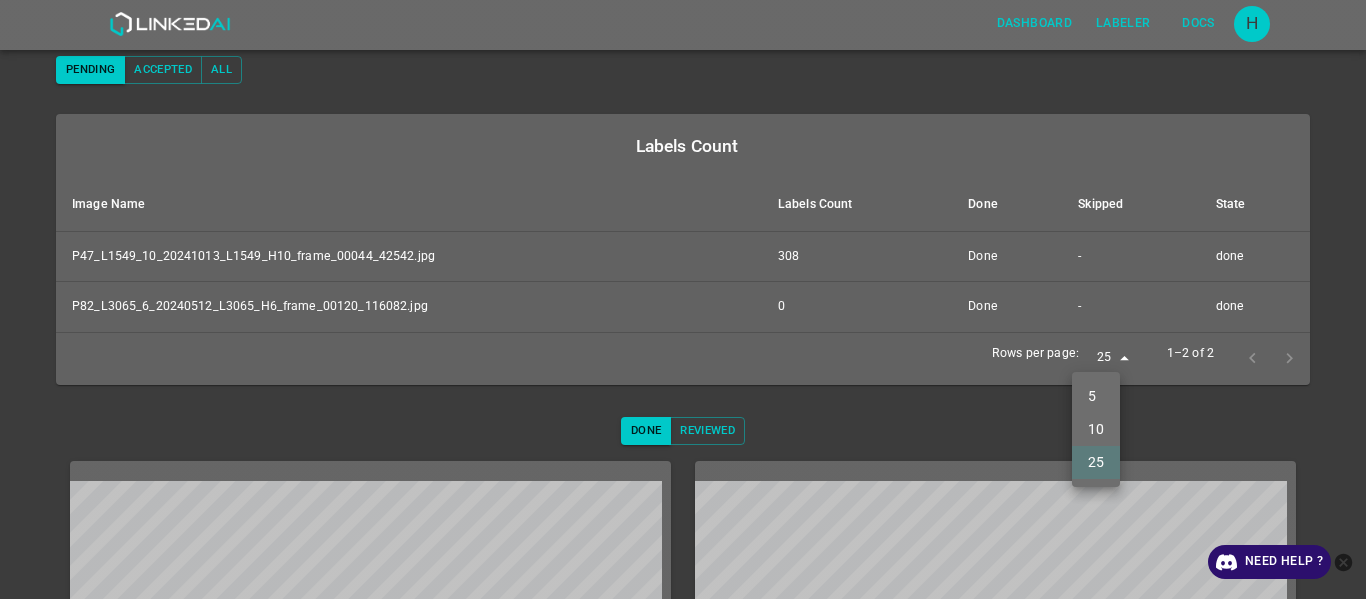 drag, startPoint x: 1107, startPoint y: 362, endPoint x: 1125, endPoint y: 396, distance: 38.470768 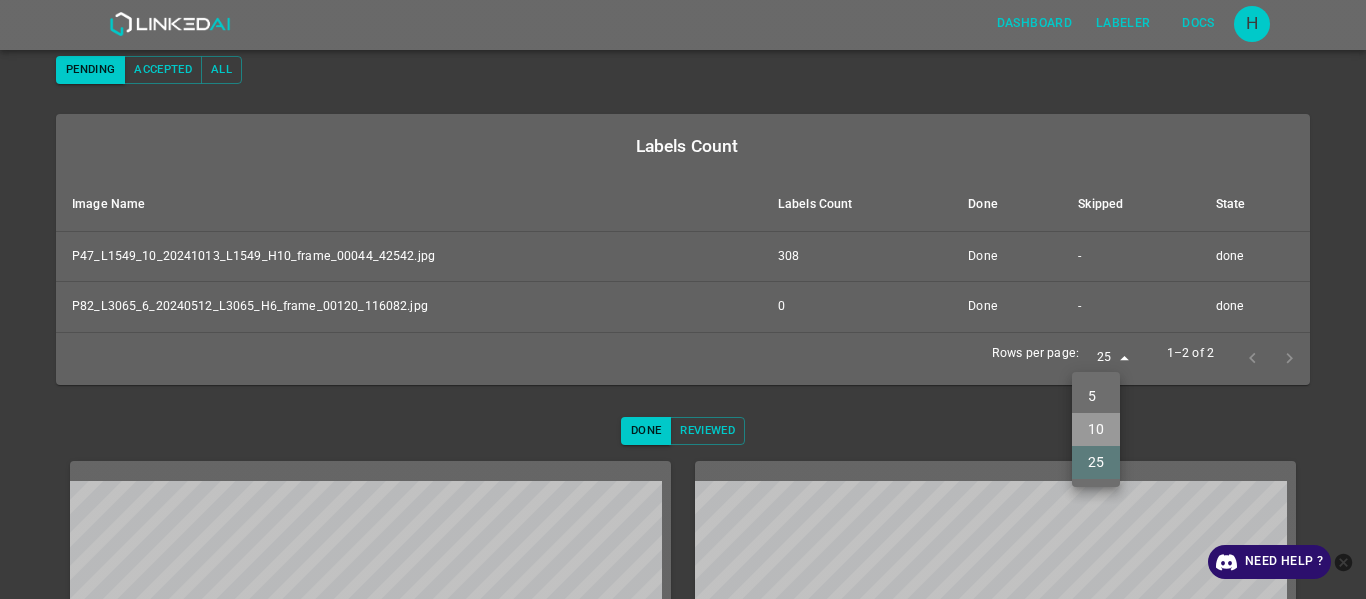 click on "10" at bounding box center (1096, 429) 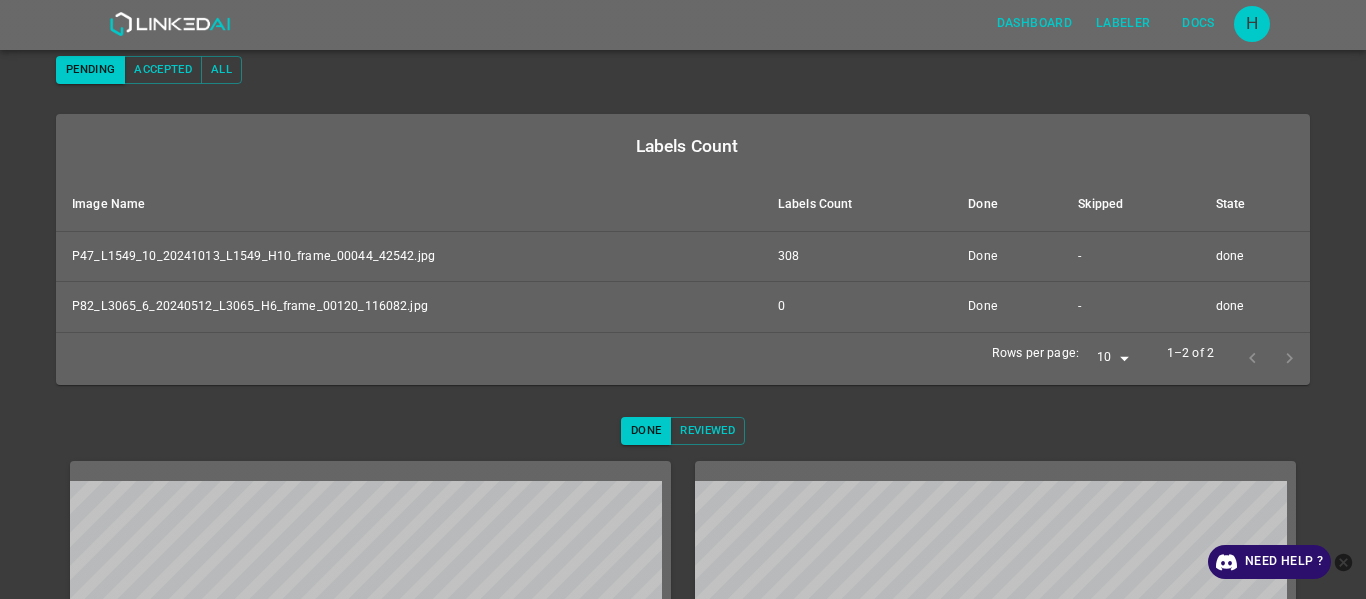 click on "Dashboard Labeler Docs H Projects / Shared Project Servinformación_Arandanos_2025_02 Labeler :  claudiorojas1094@gmail.com ID :  1bdee2d6-6690-4a25-aa5f-7f0713742bed Images Reviewed: 0 Start Reviewing Pending Accepted All Labels Count Image Name Labels Count Done Skipped State P47_L1549_10_20241013_L1549_H10_frame_00044_42542.jpg 308 Done - done P82_L3065_6_20240512_L3065_H6_frame_00120_116082.jpg 0 Done - done Rows per page: 10 10 1–2 of 2 Done Reviewed Week Month All Need Help ? Dashboard Labeler Docs Account Dark Mode Logout v.4.3.6-dev2" at bounding box center (683, 299) 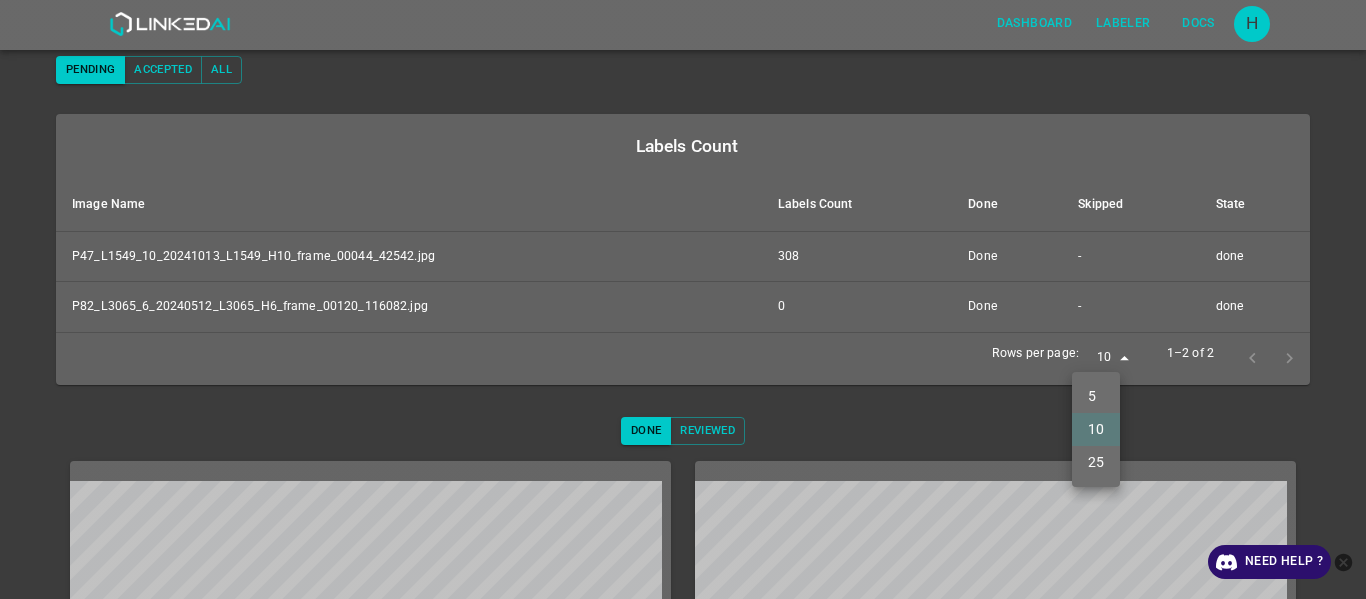 click on "25" at bounding box center [1096, 462] 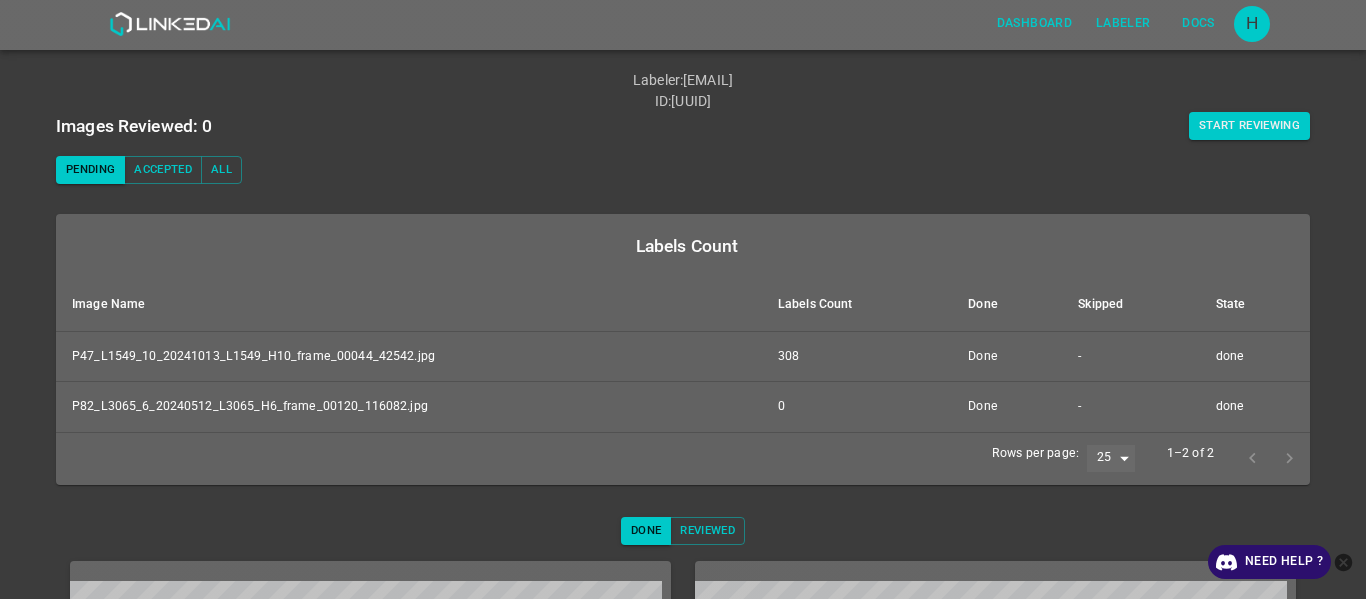 scroll, scrollTop: 0, scrollLeft: 0, axis: both 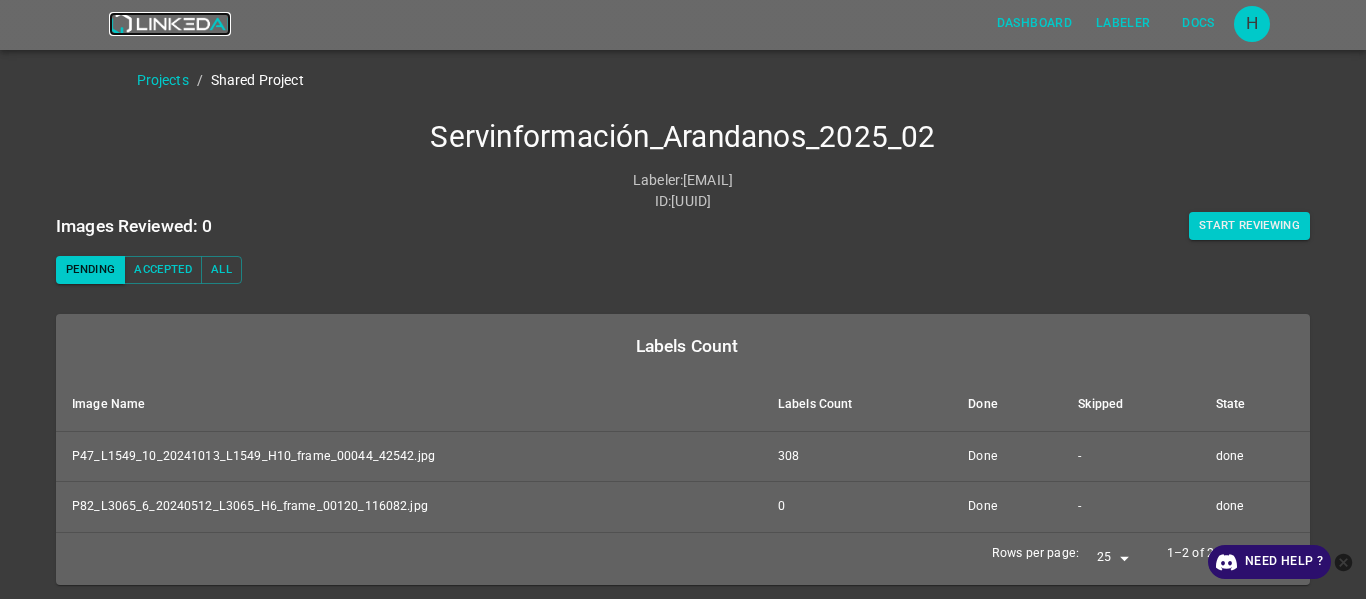 click at bounding box center (169, 24) 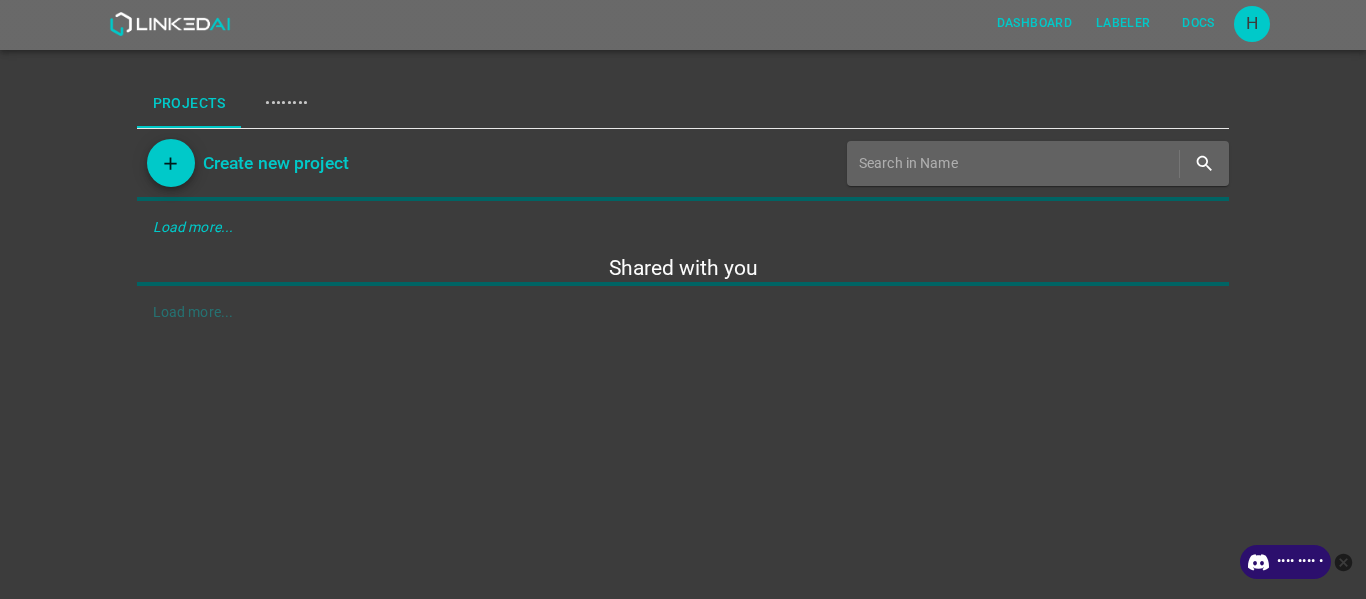 scroll, scrollTop: 0, scrollLeft: 0, axis: both 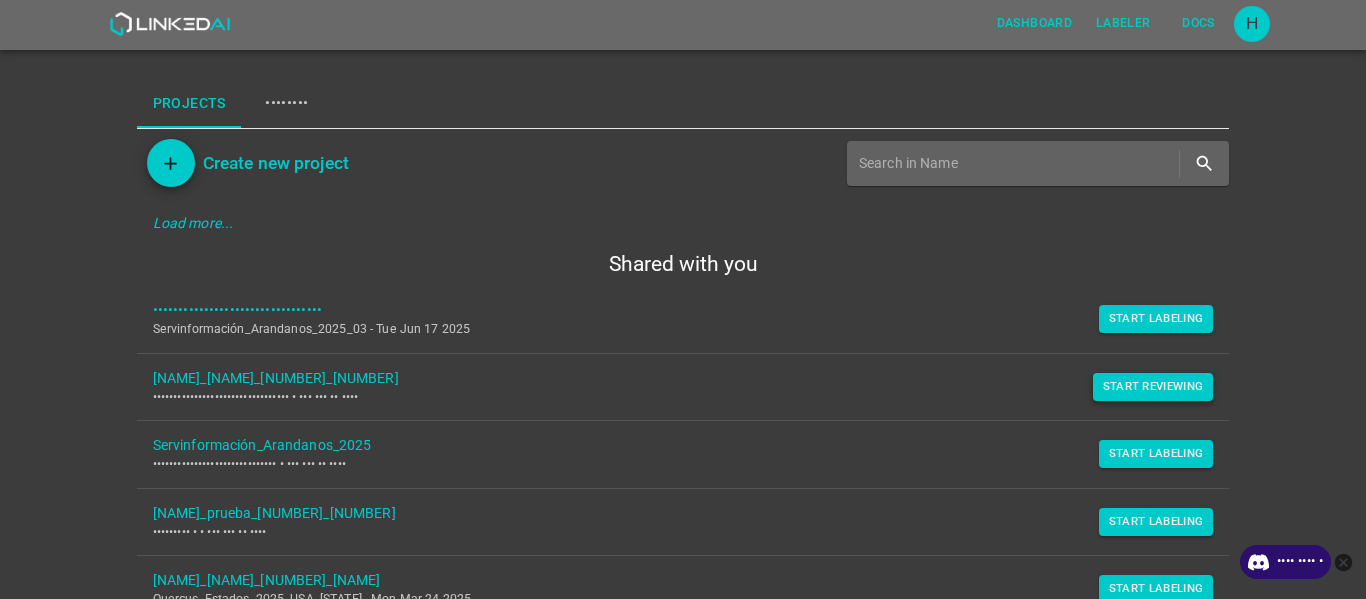click on "Start Reviewing" at bounding box center [1156, 319] 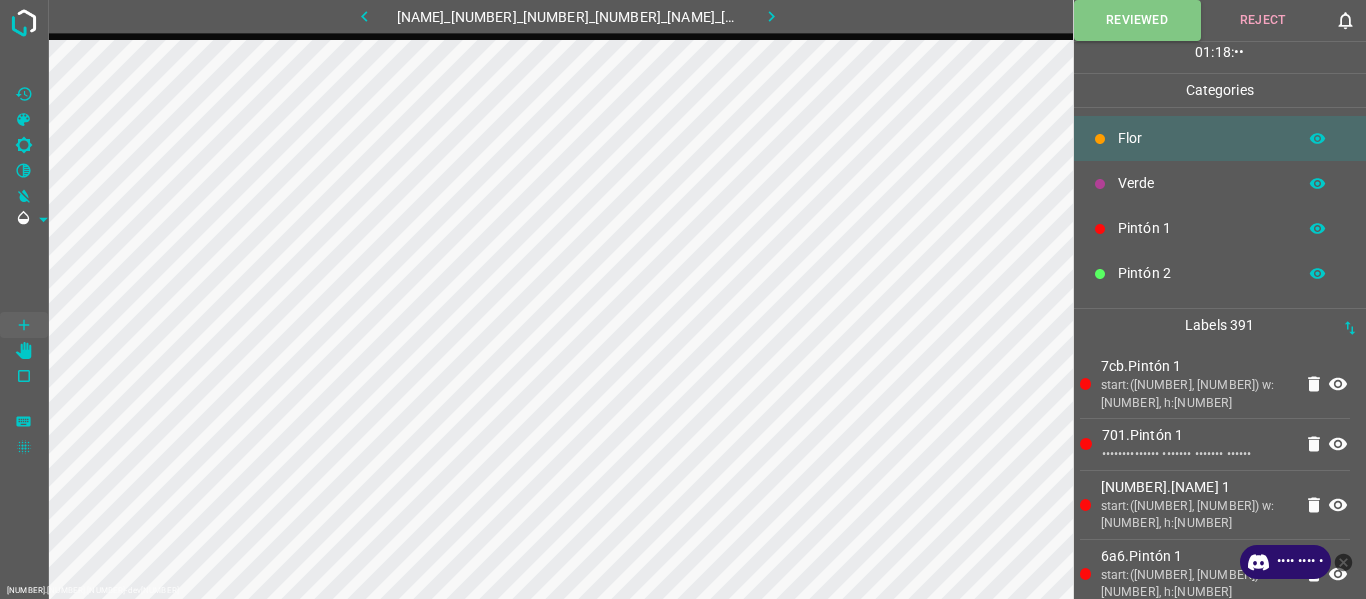click at bounding box center (772, 16) 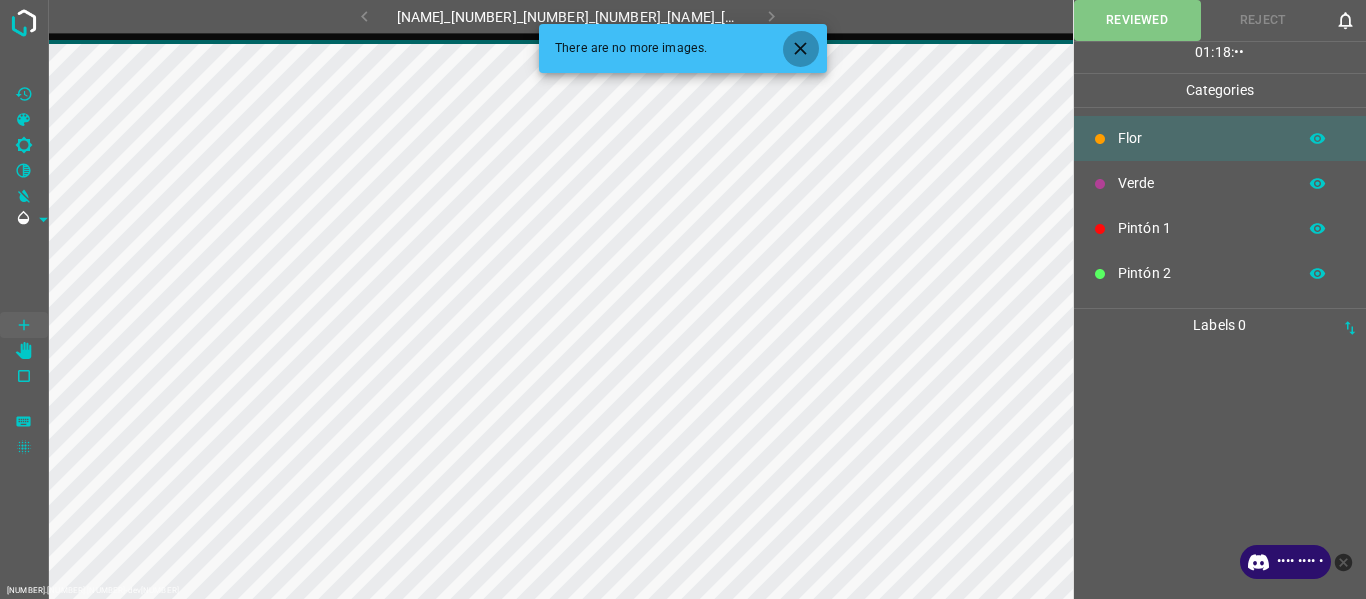 click at bounding box center (800, 48) 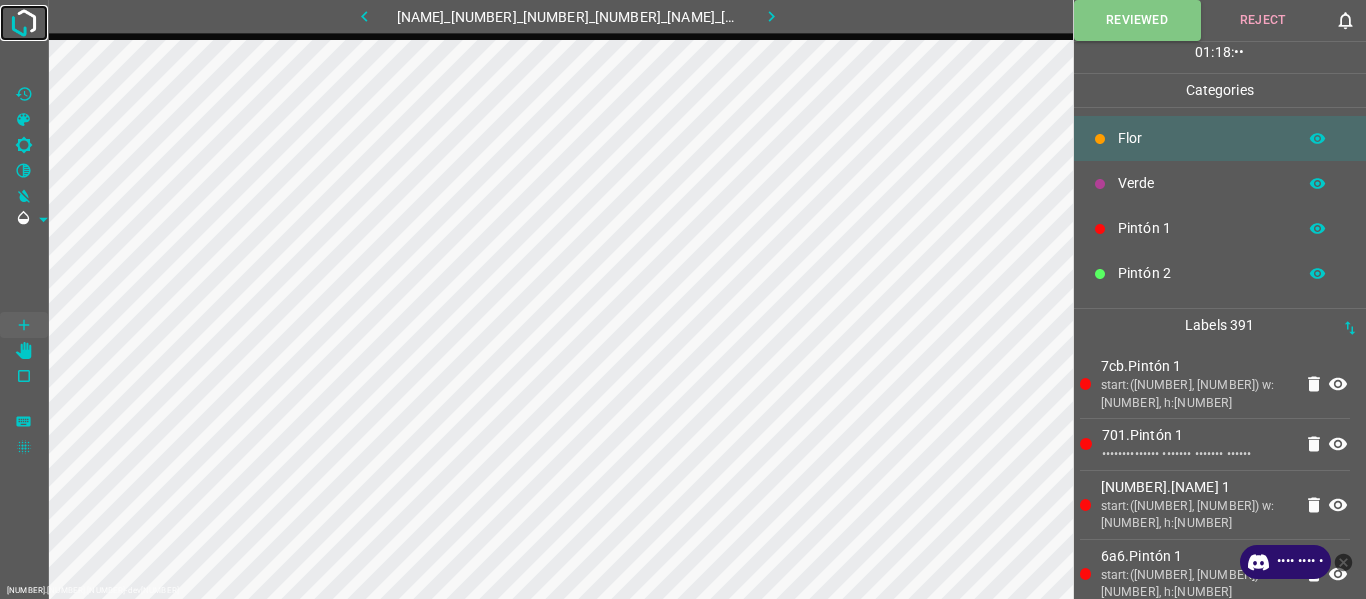 click at bounding box center (24, 23) 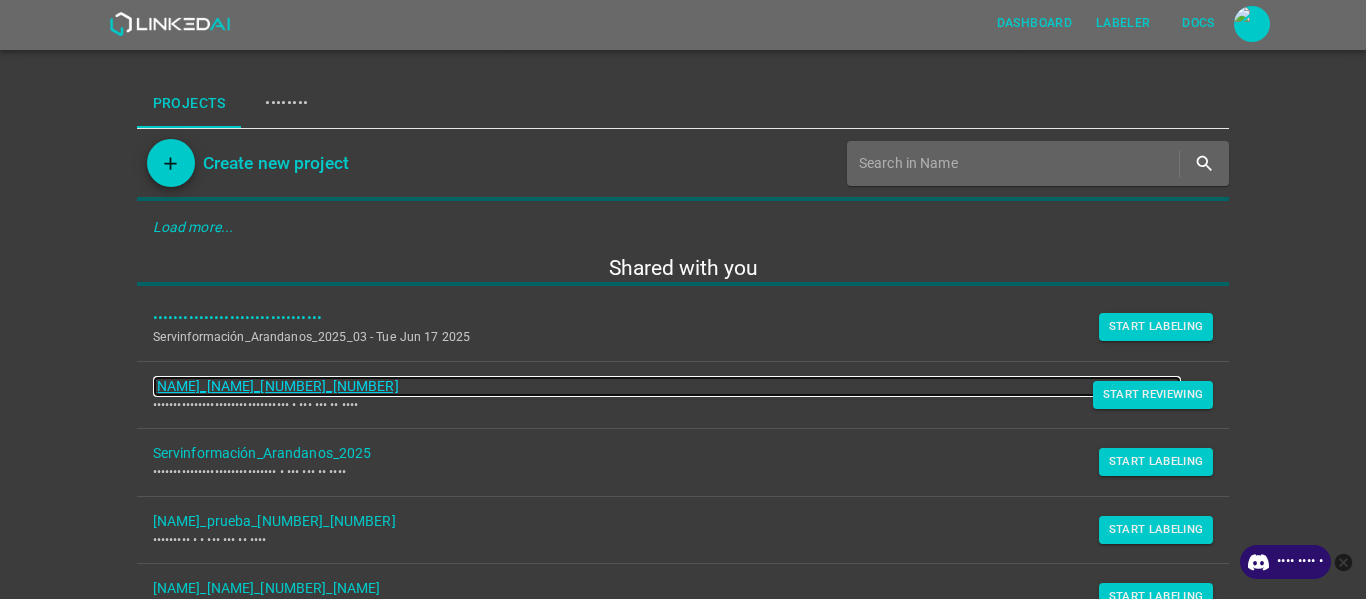 click on "[NAME]_[NAME]_[NUMBER]_[NUMBER]" at bounding box center [667, 386] 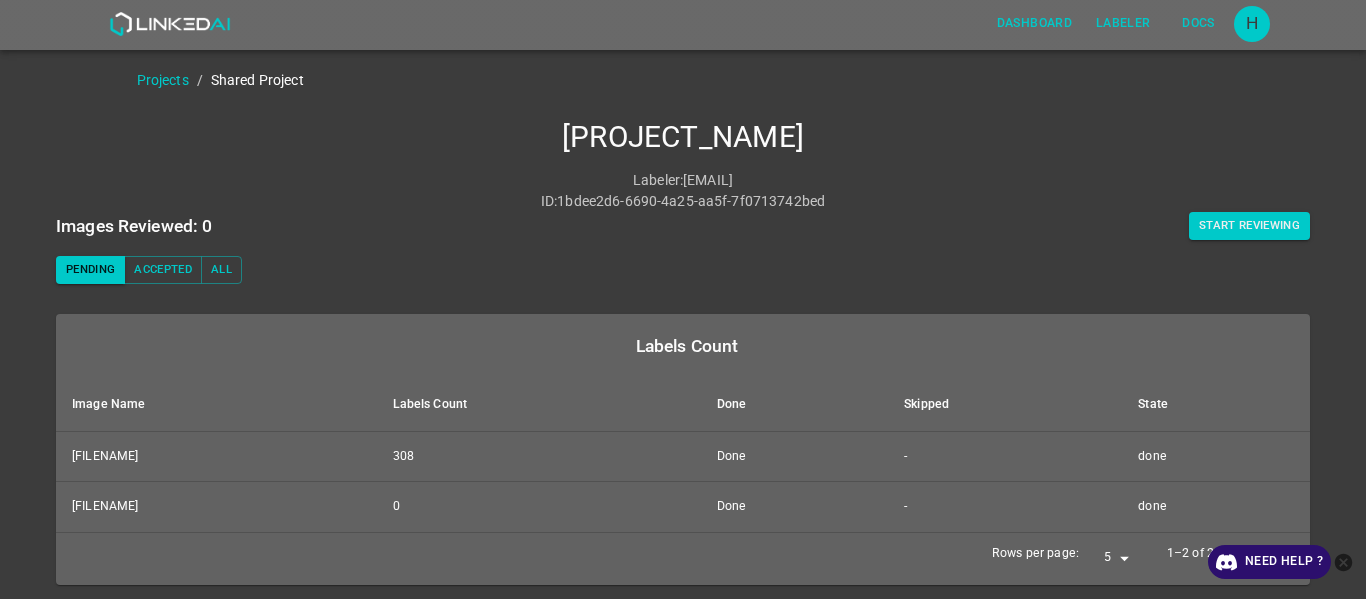 scroll, scrollTop: 0, scrollLeft: 0, axis: both 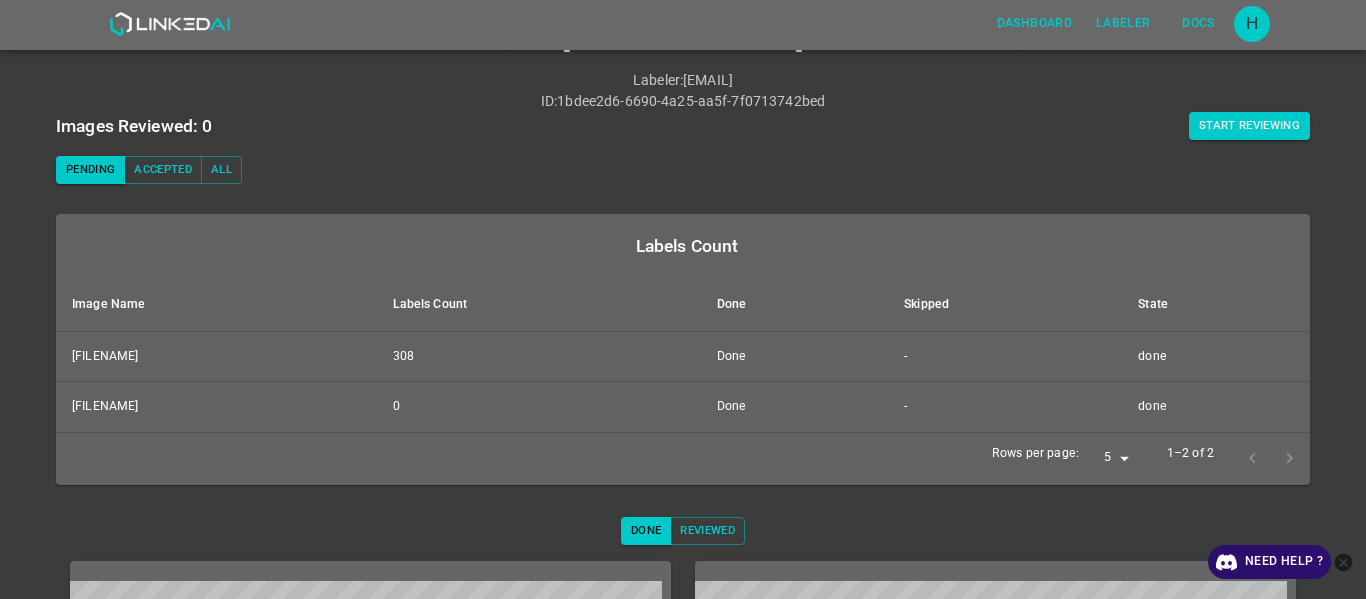 click on "Dashboard Labeler Docs H Projects / Shared Project Servinformación_Arandanos_2025_02 Labeler :  claudiorojas1094@gmail.com ID :  1bdee2d6-6690-4a25-aa5f-7f0713742bed Images Reviewed: 0 Start Reviewing Pending Accepted All Labels Count Image Name Labels Count Done Skipped State P47_L1549_10_20241013_L1549_H10_frame_00044_42542.jpg 308 Done - done P82_L3065_6_20240512_L3065_H6_frame_00120_116082.jpg 0 Done - done Rows per page: 5 5 1–2 of 2 Done Reviewed Week Month All Need Help ? Dashboard Labeler Docs Account Dark Mode Logout v.4.3.6-dev2" at bounding box center [683, 299] 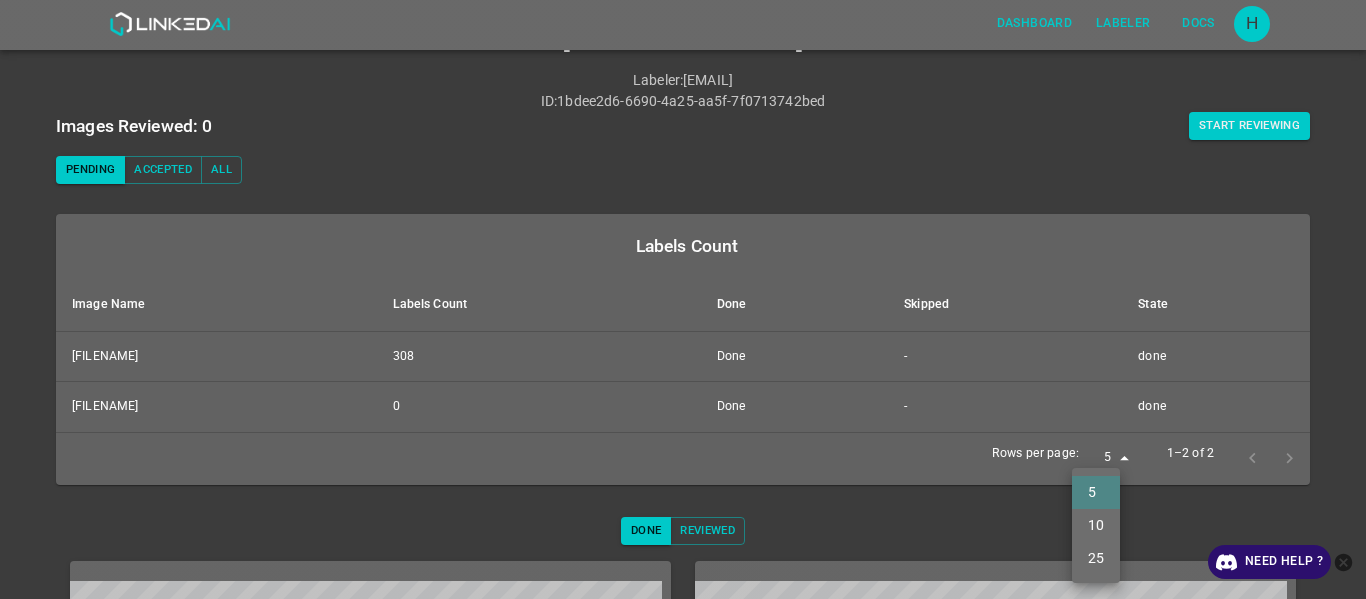 click on "25" at bounding box center (1096, 558) 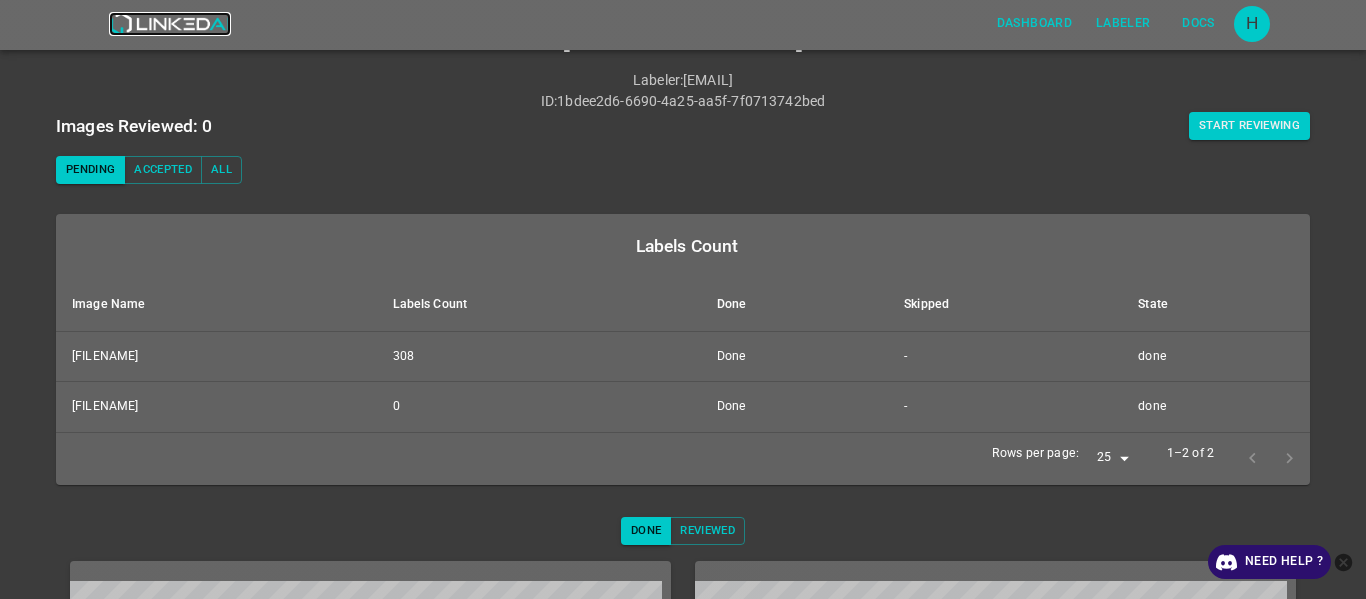 click at bounding box center [169, 24] 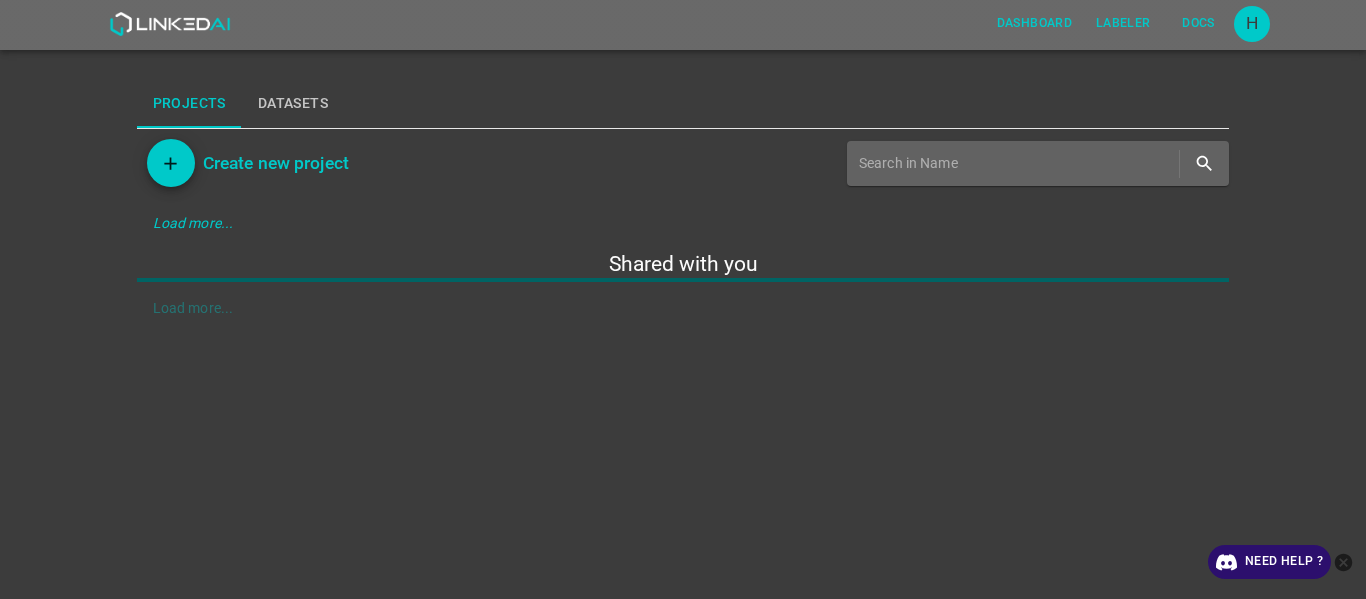 scroll, scrollTop: 0, scrollLeft: 0, axis: both 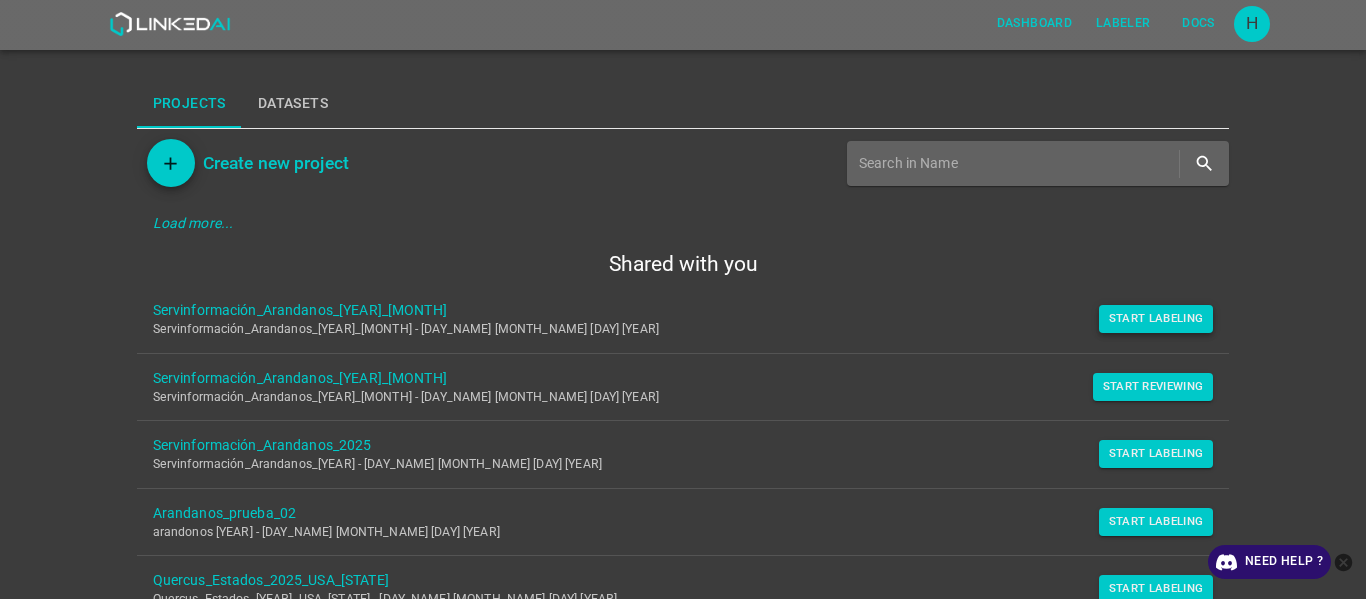 click on "Start Labeling" at bounding box center [1156, 319] 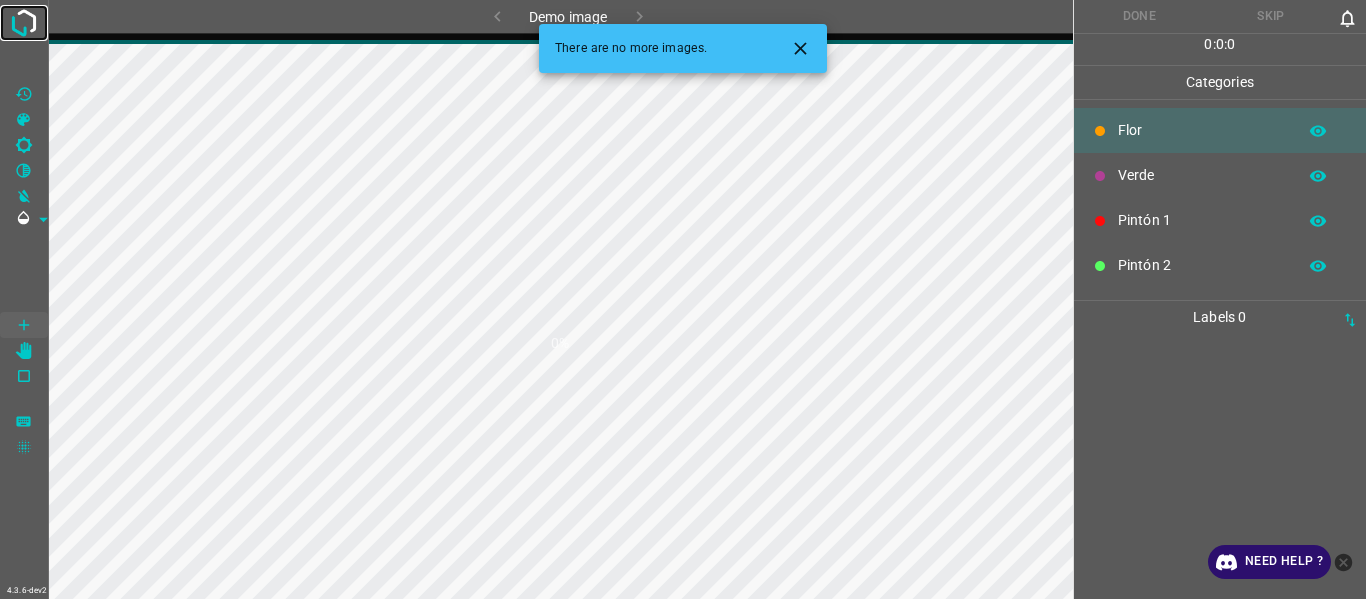 click at bounding box center [24, 23] 